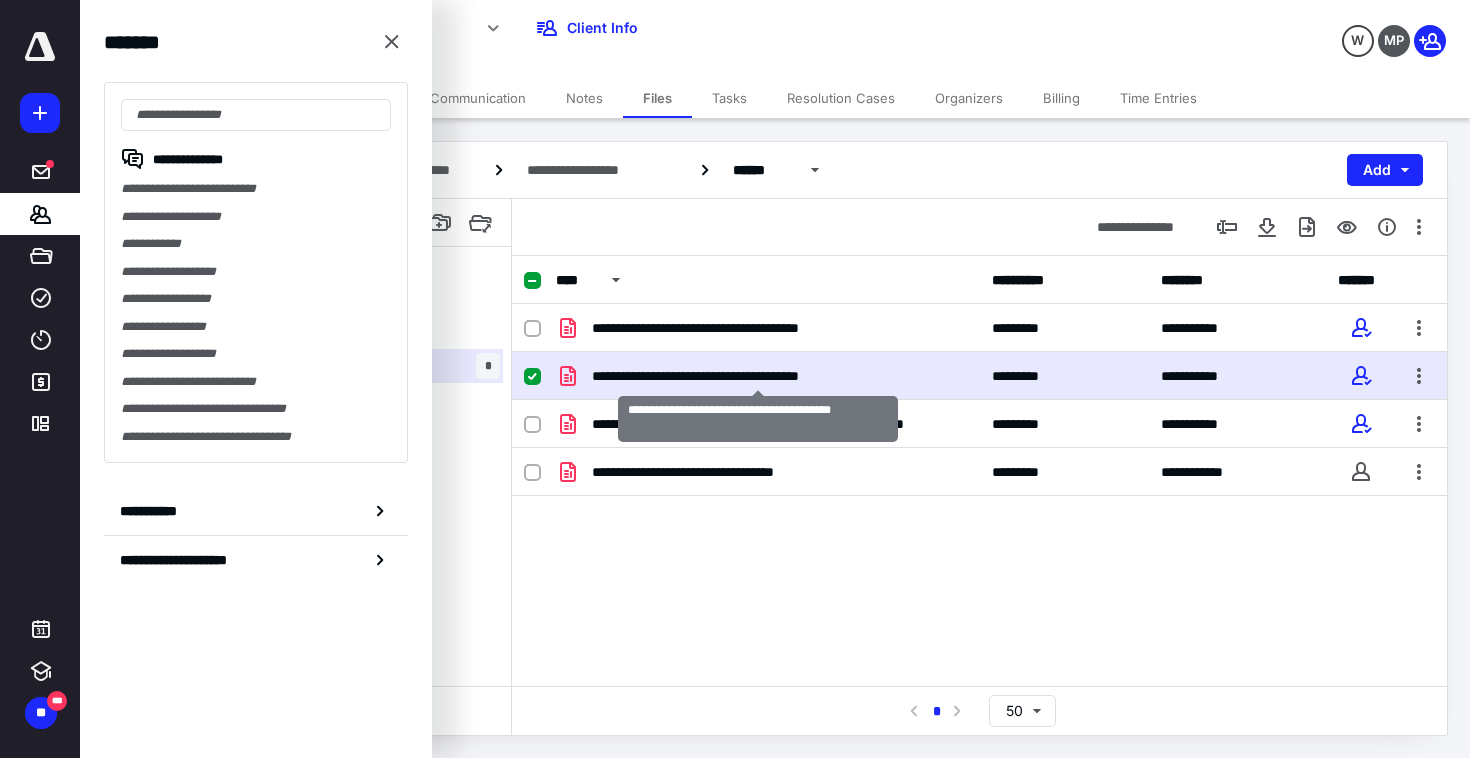 scroll, scrollTop: 0, scrollLeft: 0, axis: both 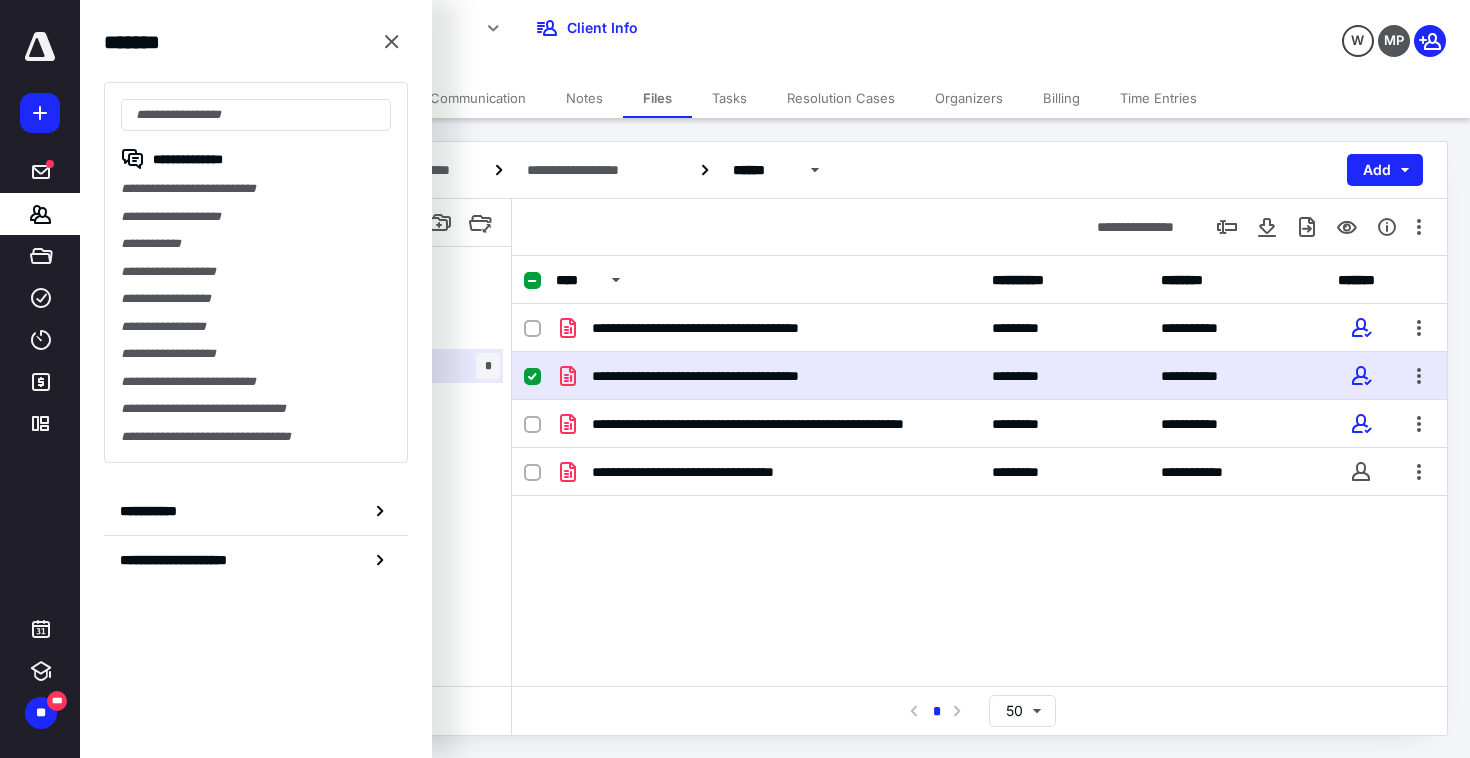 click on "**********" at bounding box center (979, 454) 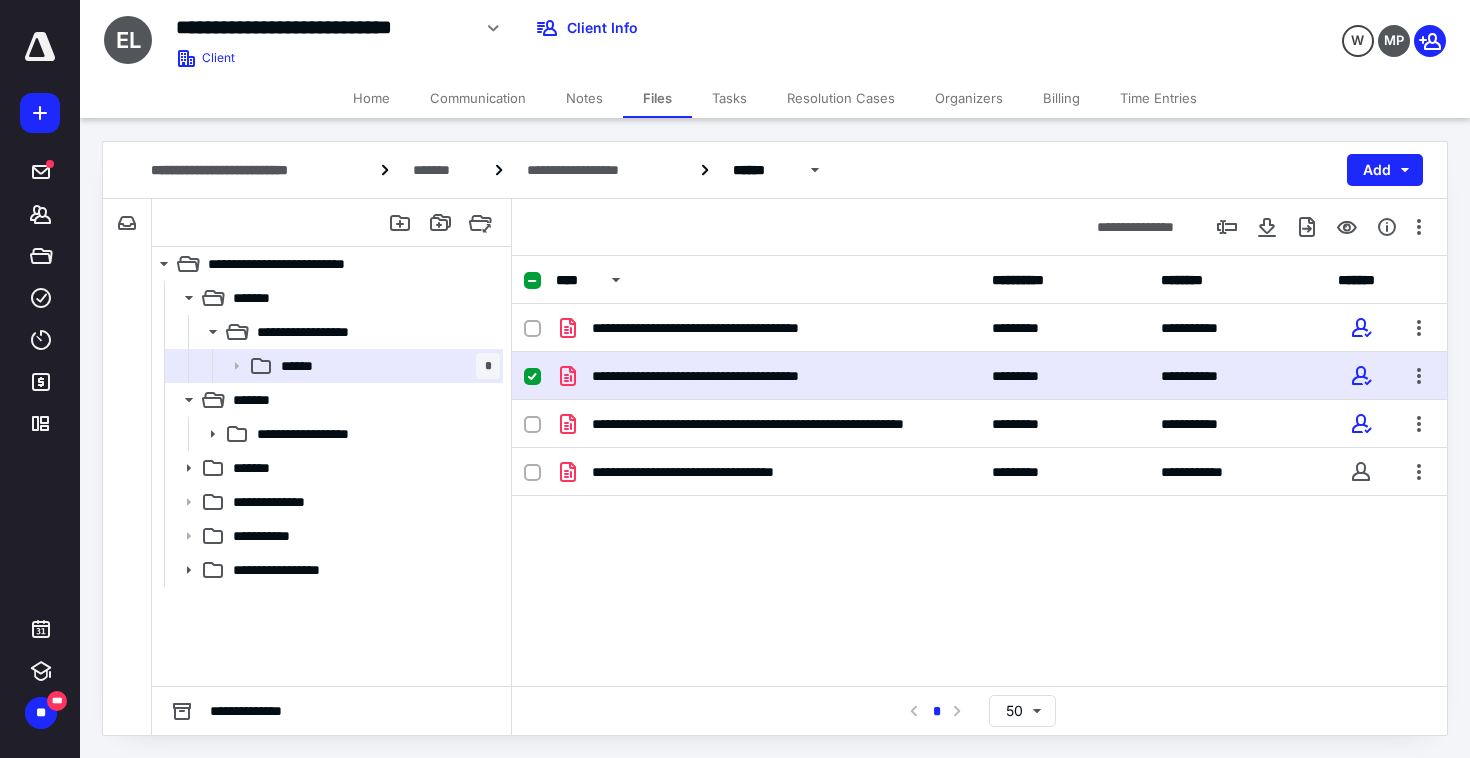 click on "Tasks" at bounding box center (729, 98) 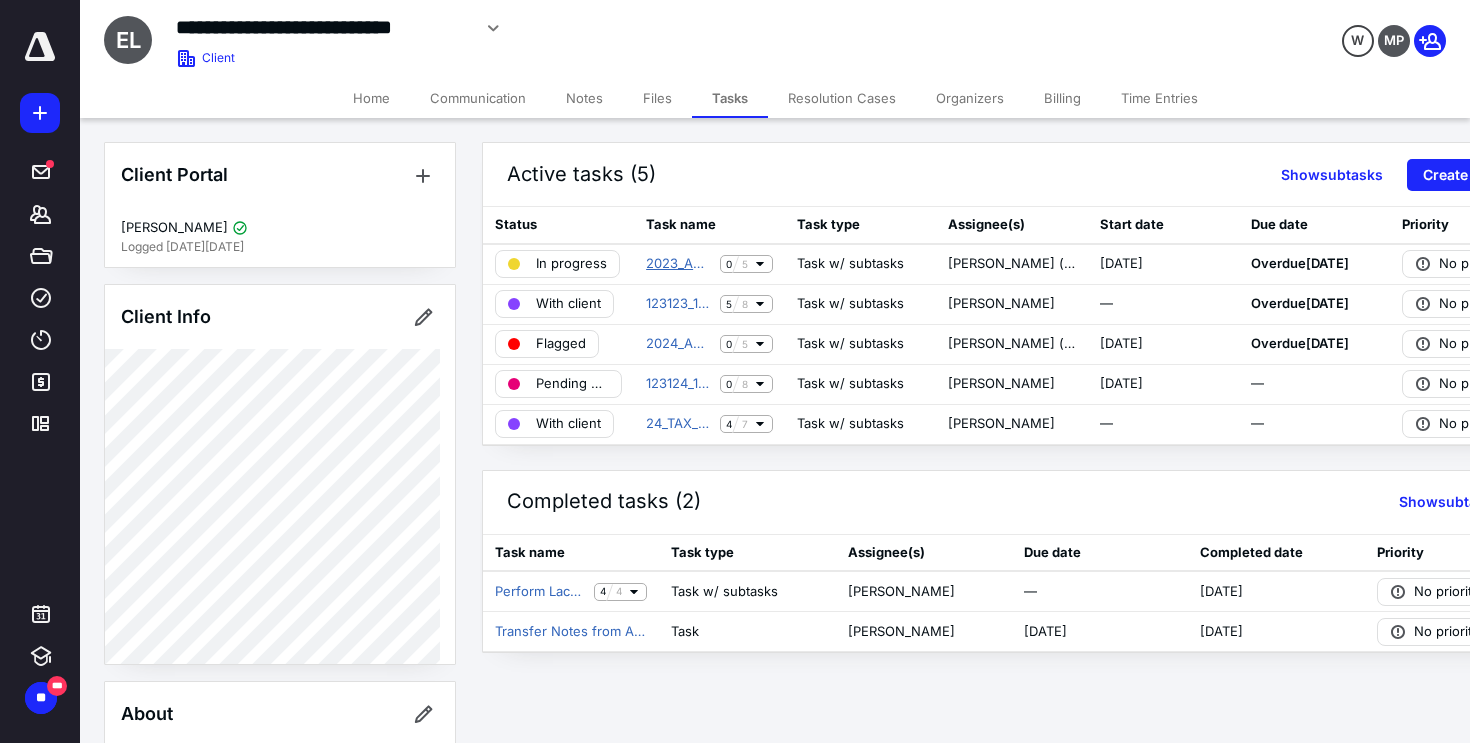 click on "2023_ANN_BK" at bounding box center [679, 264] 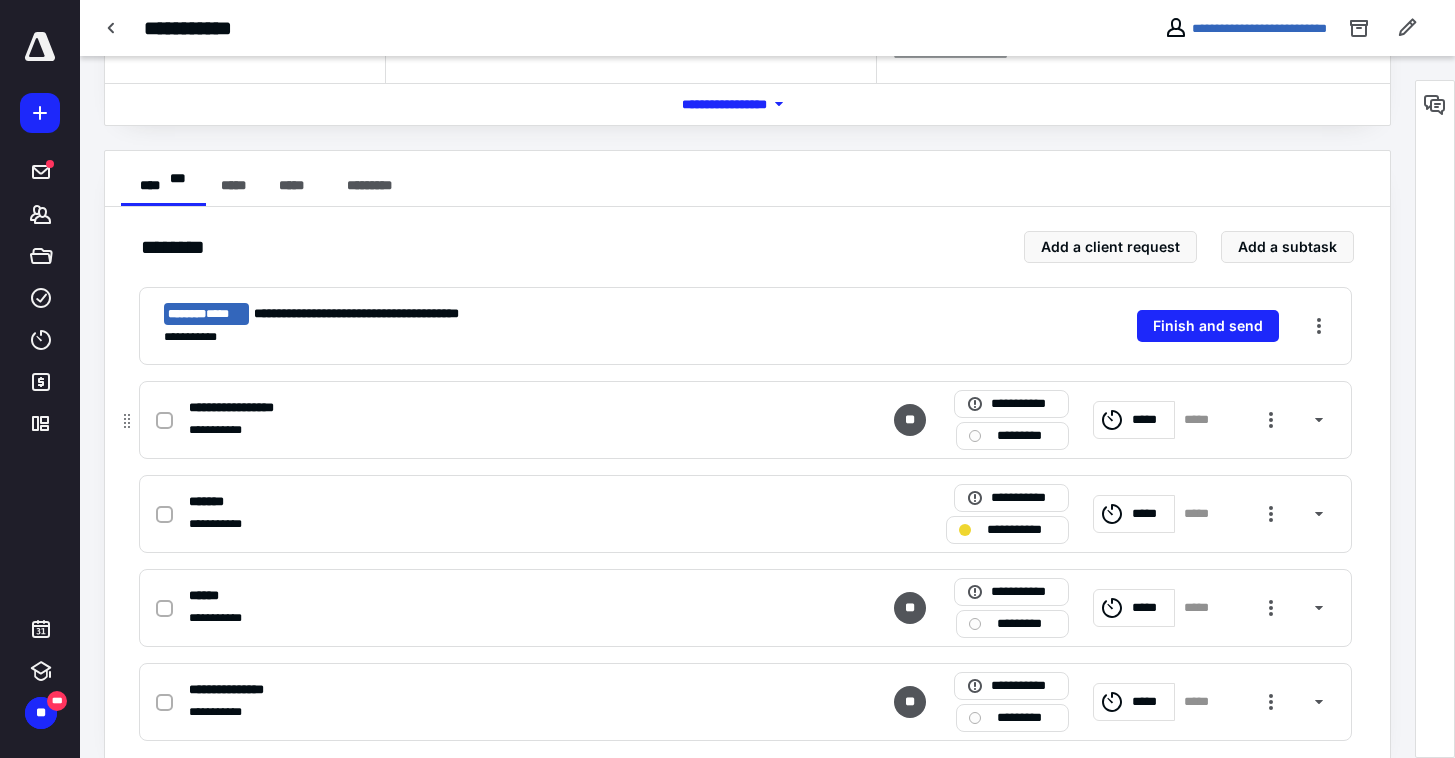 scroll, scrollTop: 323, scrollLeft: 0, axis: vertical 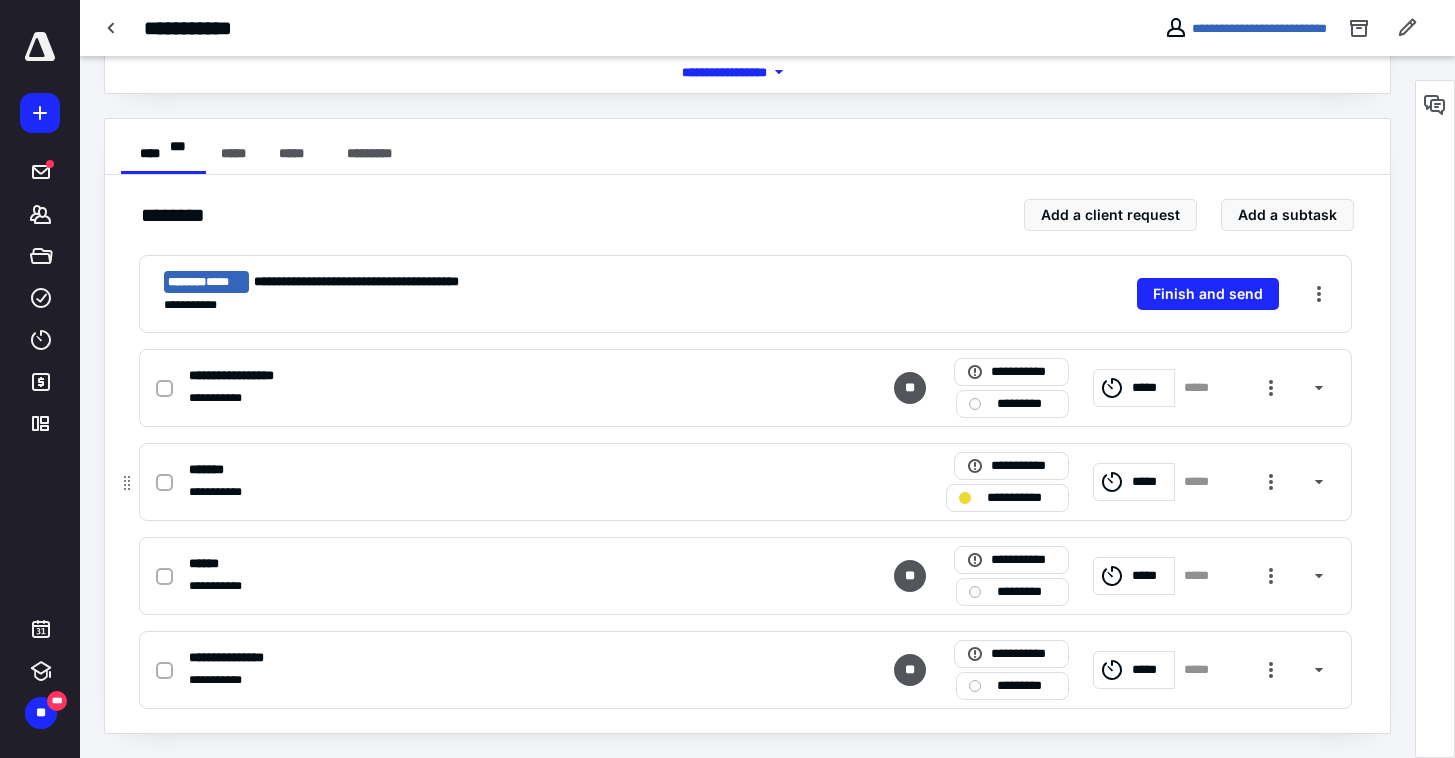 click on "*****" at bounding box center (1150, 482) 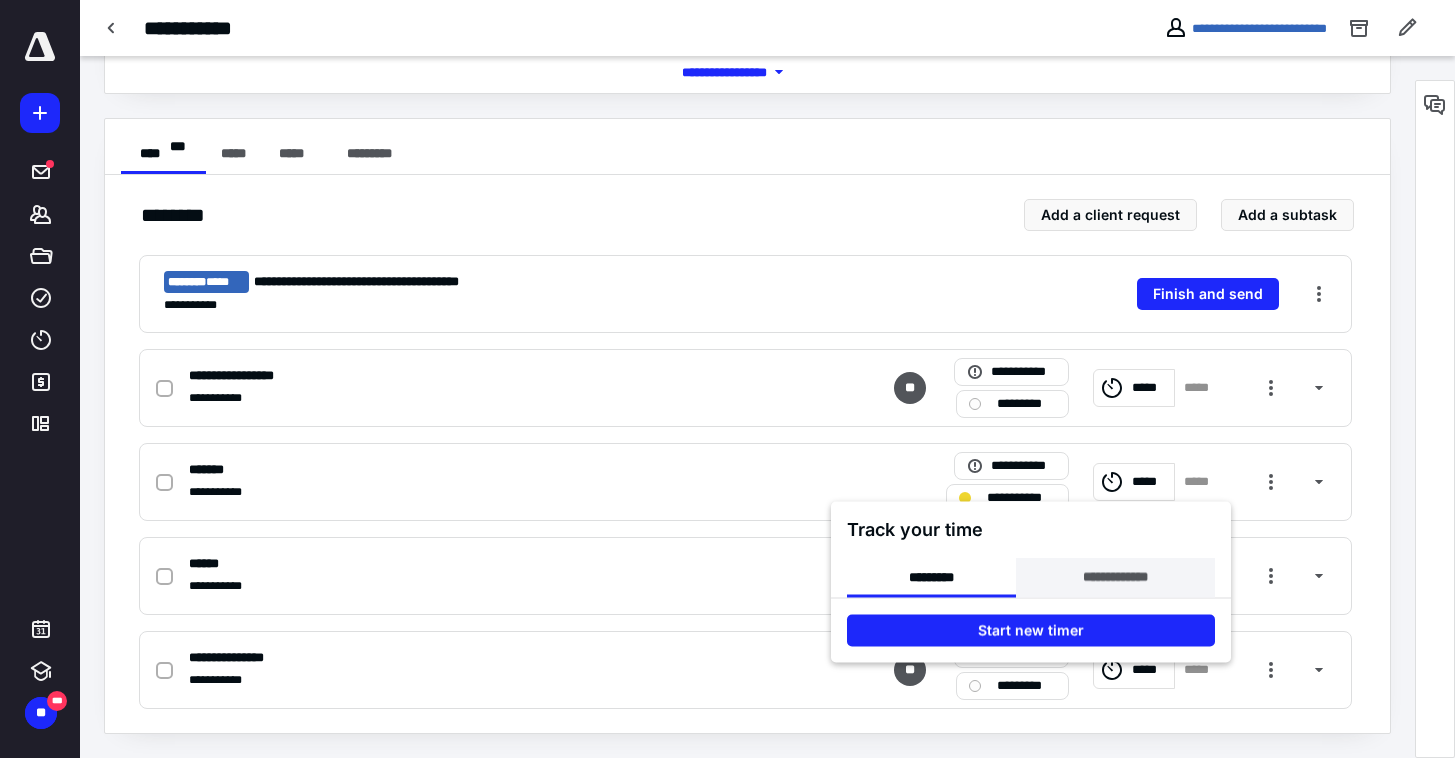 click on "**********" at bounding box center (1115, 578) 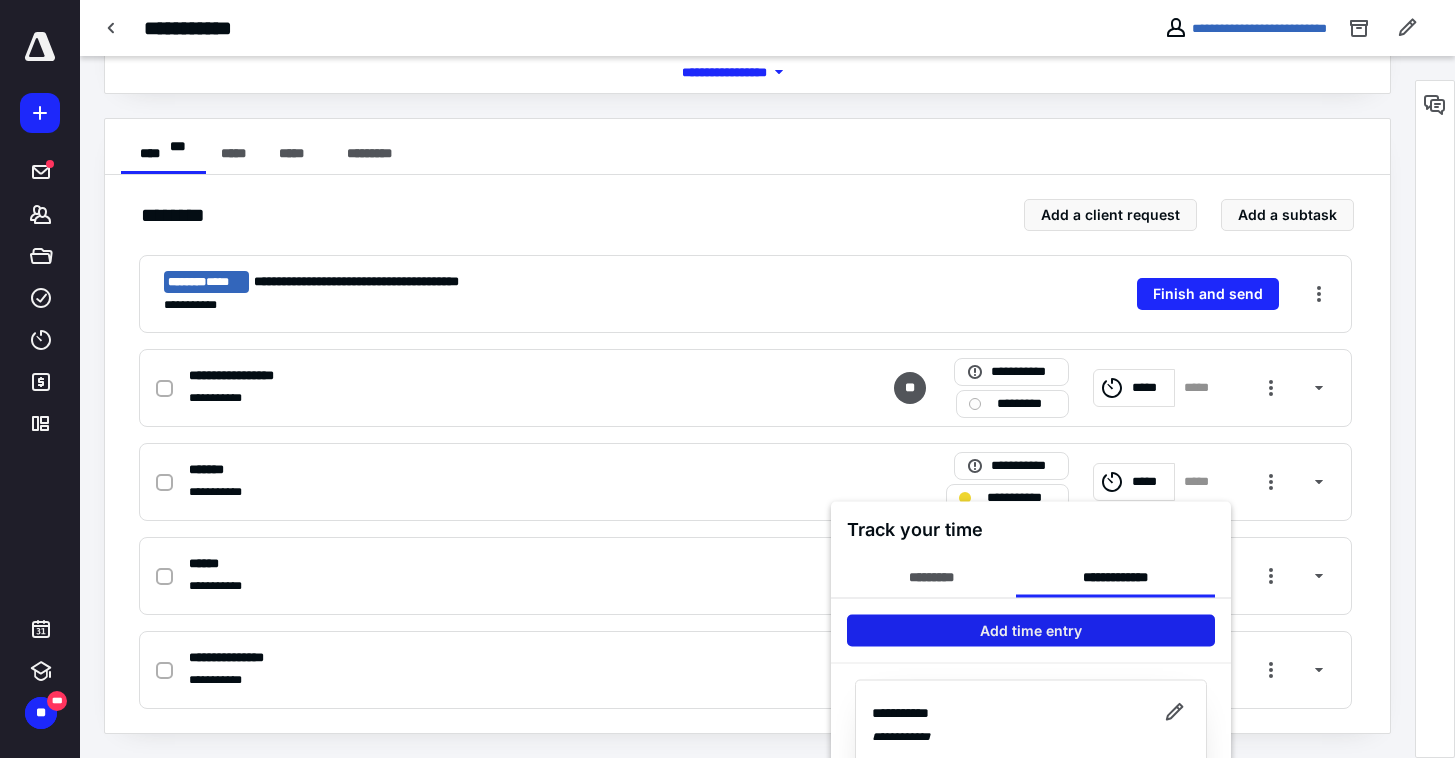 click on "Add time entry" at bounding box center (1031, 631) 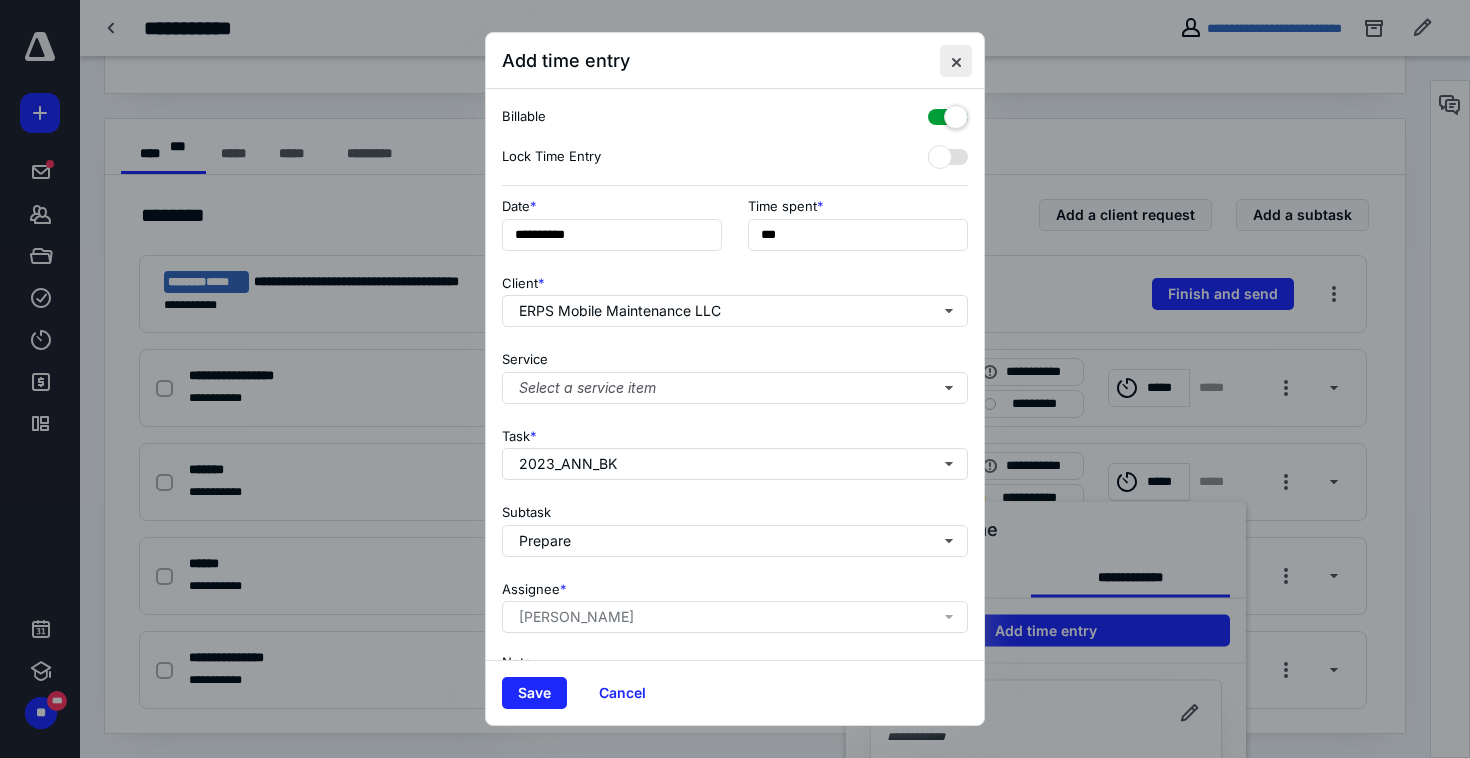 click at bounding box center (956, 61) 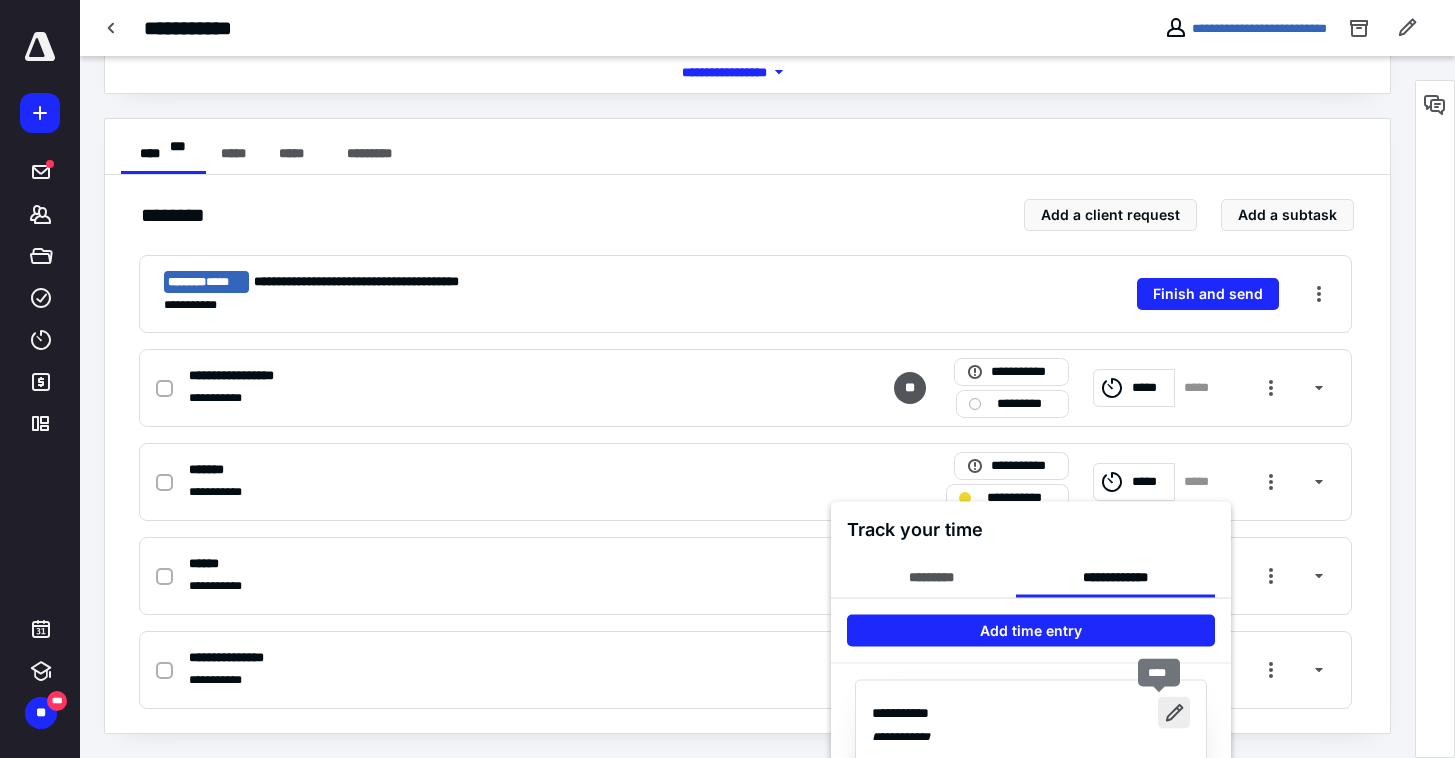 click on "**********" at bounding box center [1031, 1322] 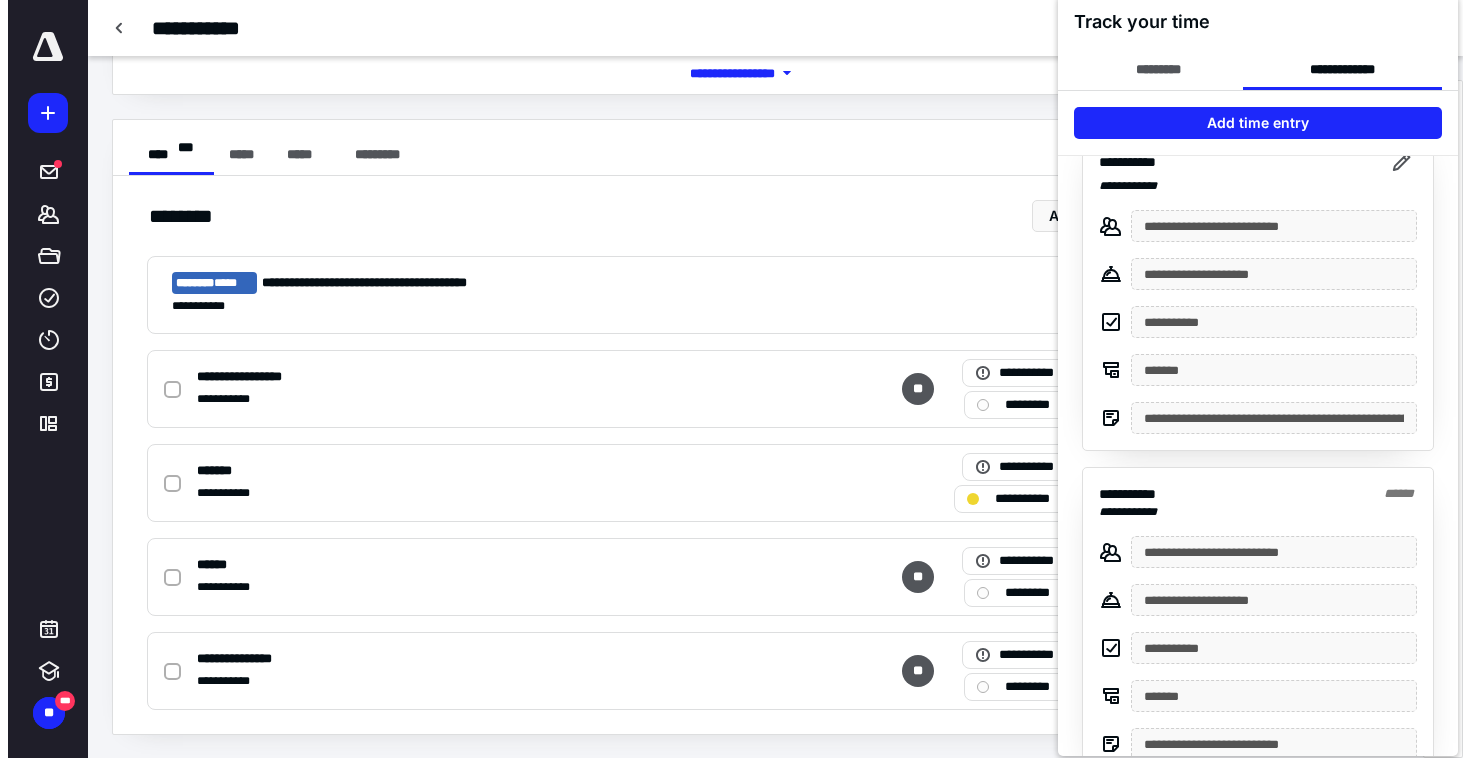 scroll, scrollTop: 0, scrollLeft: 0, axis: both 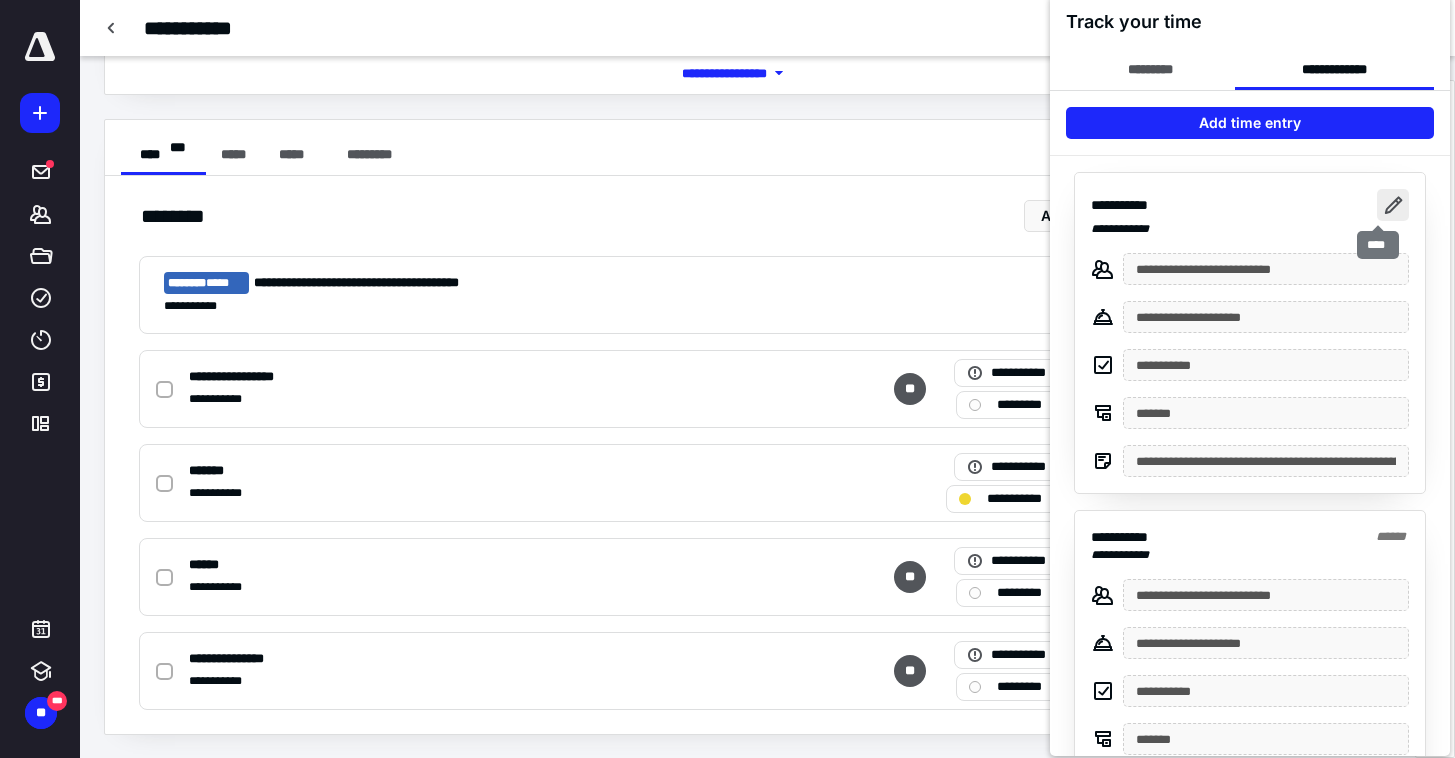 click at bounding box center [1393, 205] 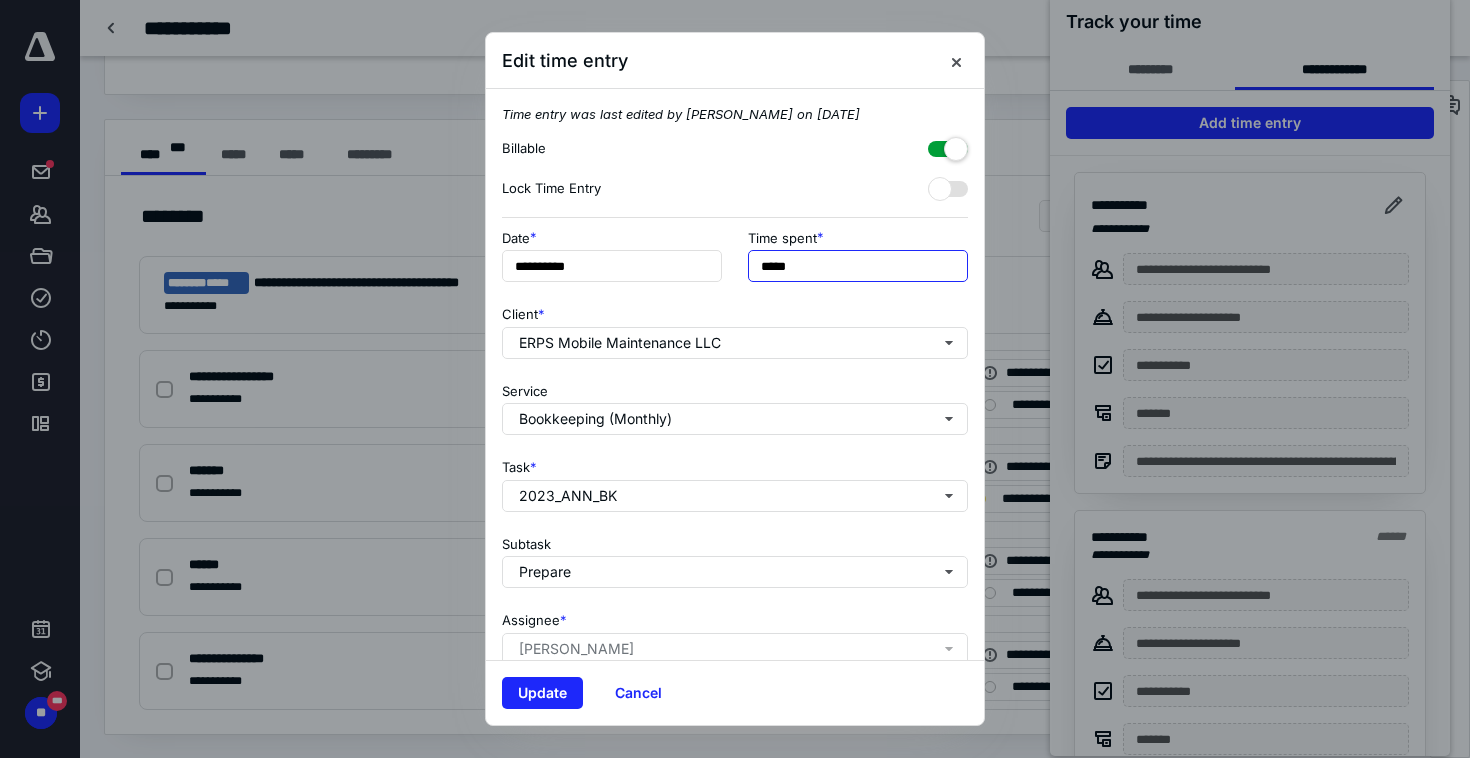drag, startPoint x: 807, startPoint y: 267, endPoint x: 757, endPoint y: 267, distance: 50 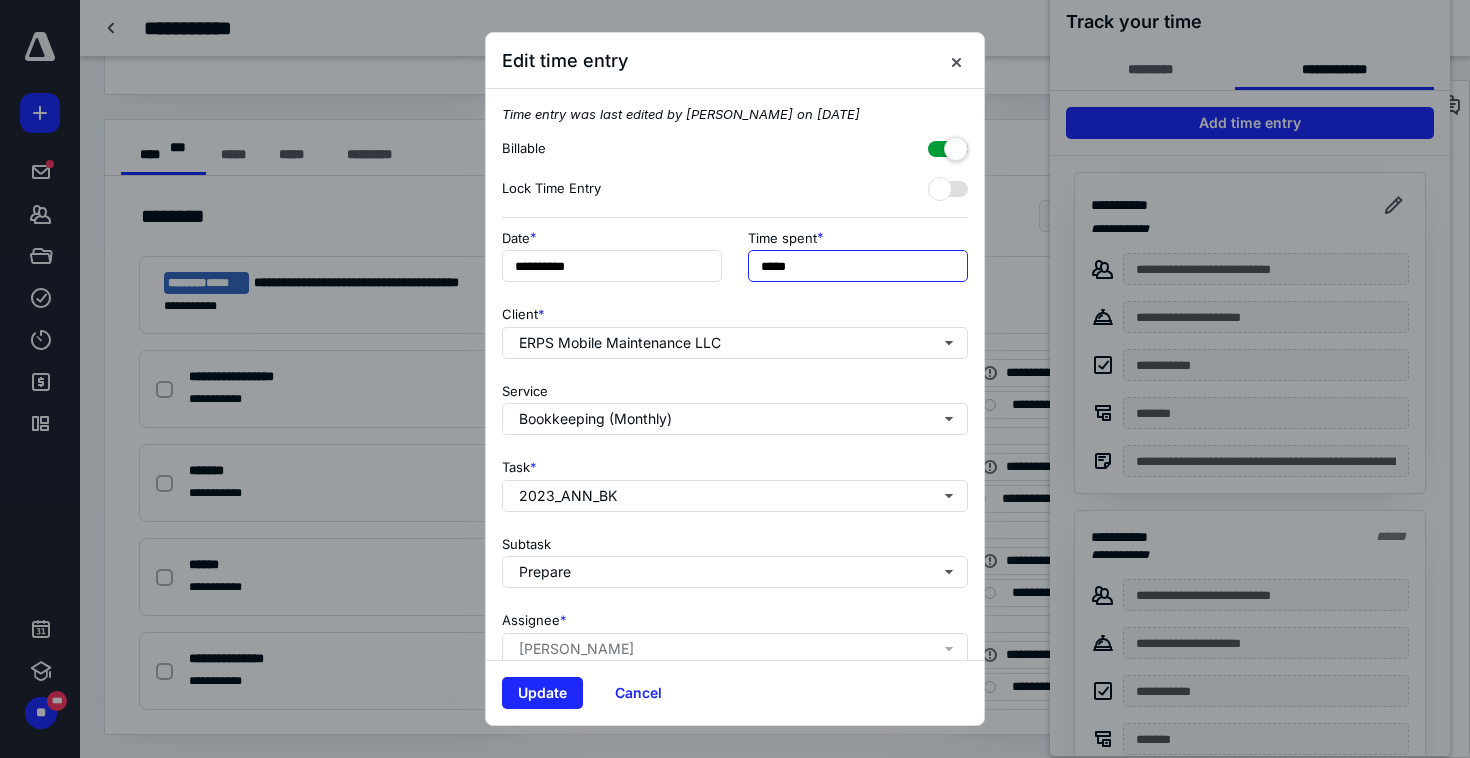 click on "*****" at bounding box center [858, 266] 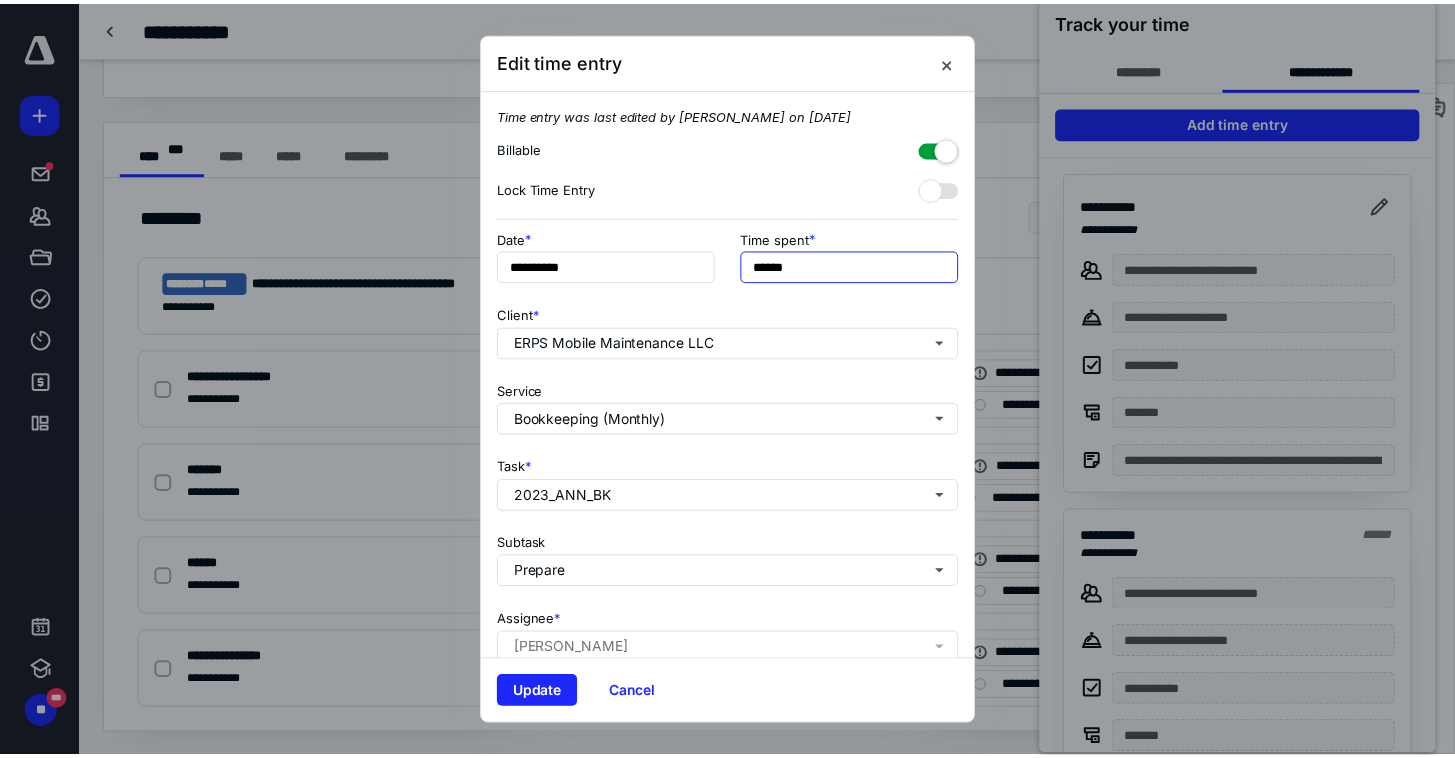 scroll, scrollTop: 175, scrollLeft: 0, axis: vertical 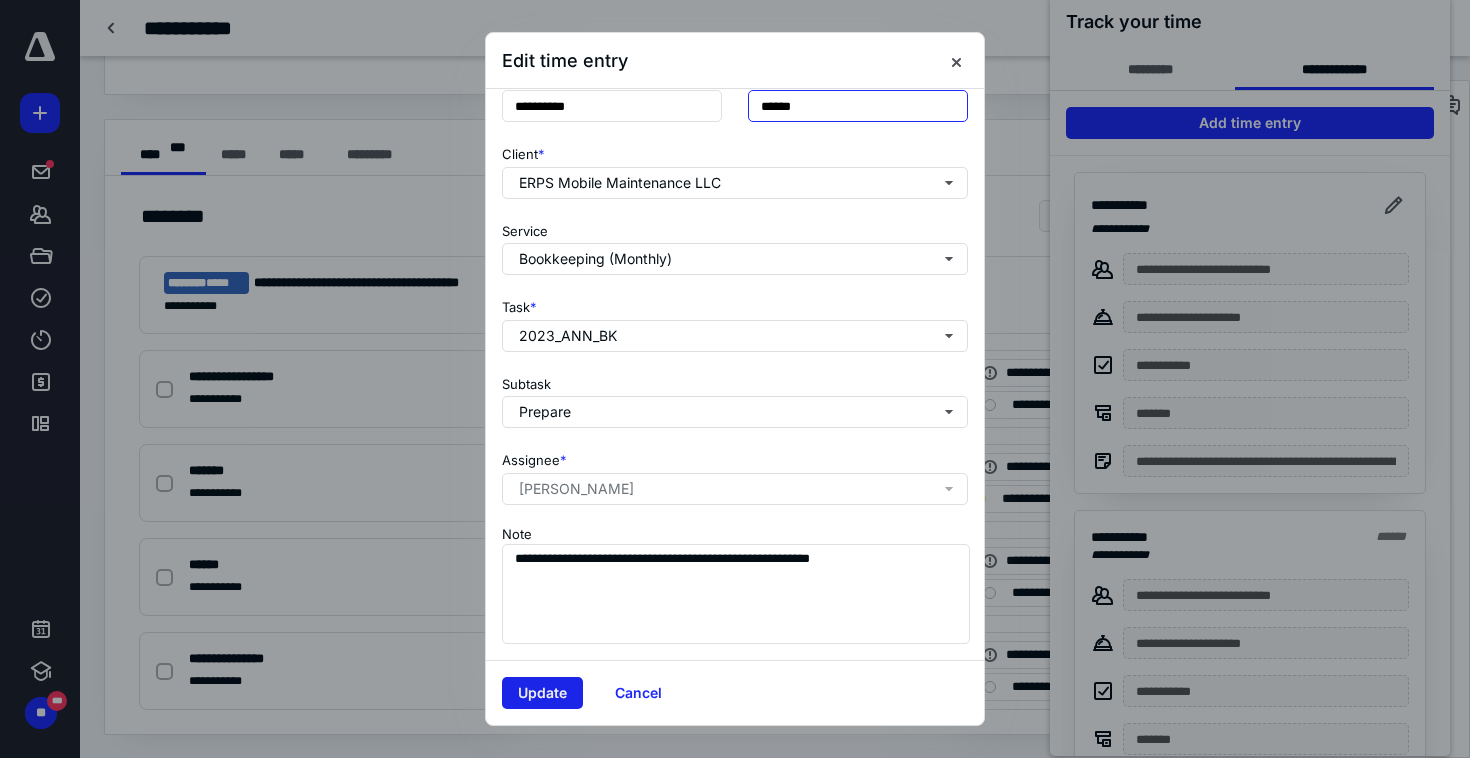 type on "******" 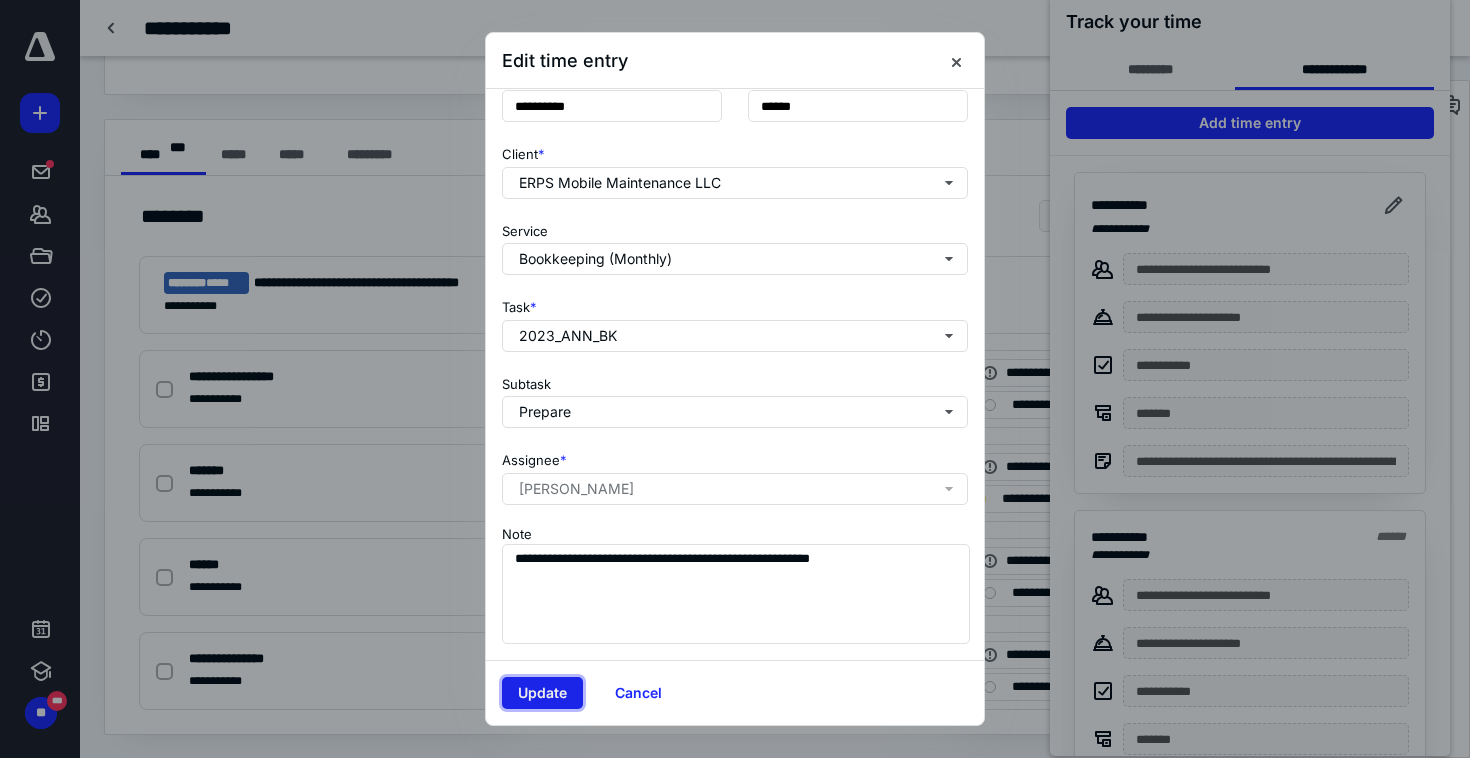 click on "Update" at bounding box center [542, 693] 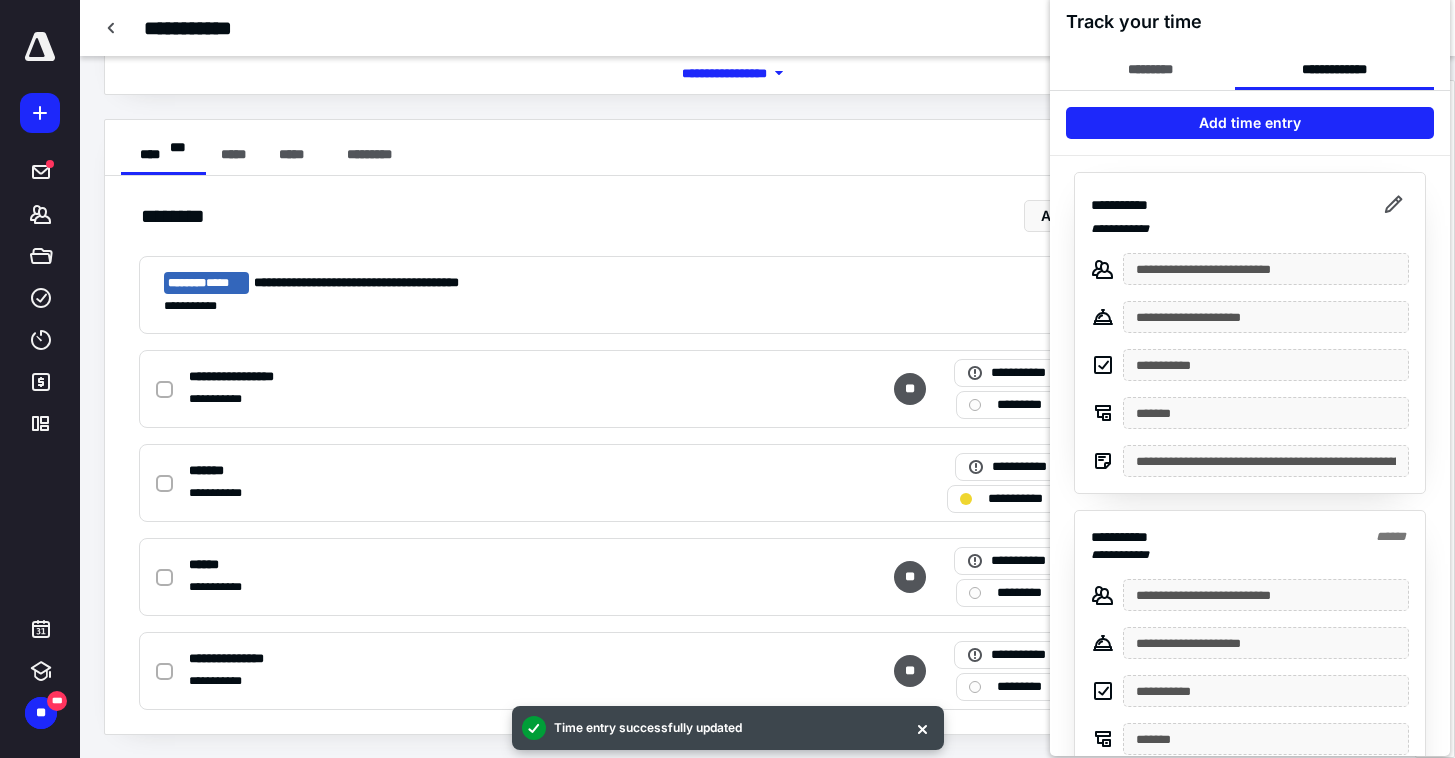 click at bounding box center [727, 379] 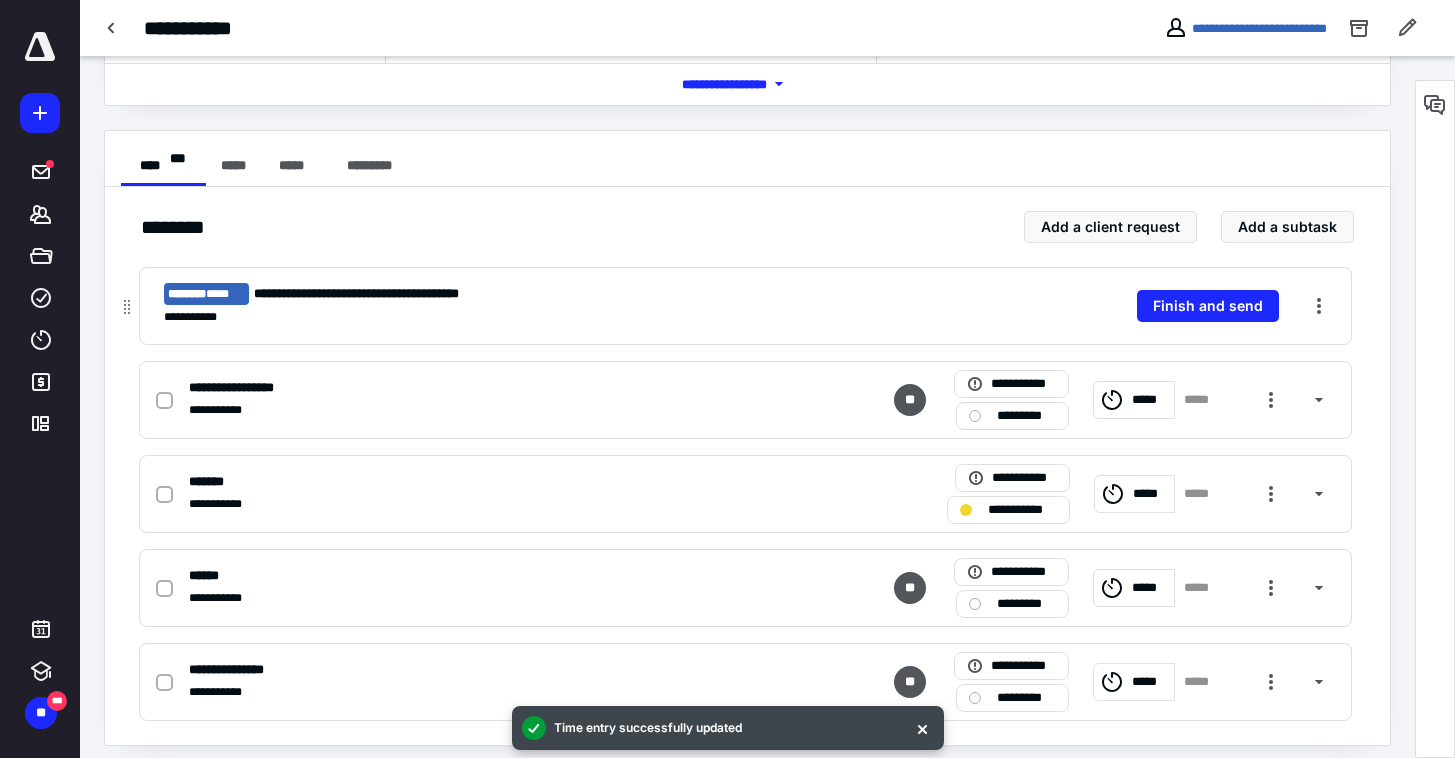 scroll, scrollTop: 323, scrollLeft: 0, axis: vertical 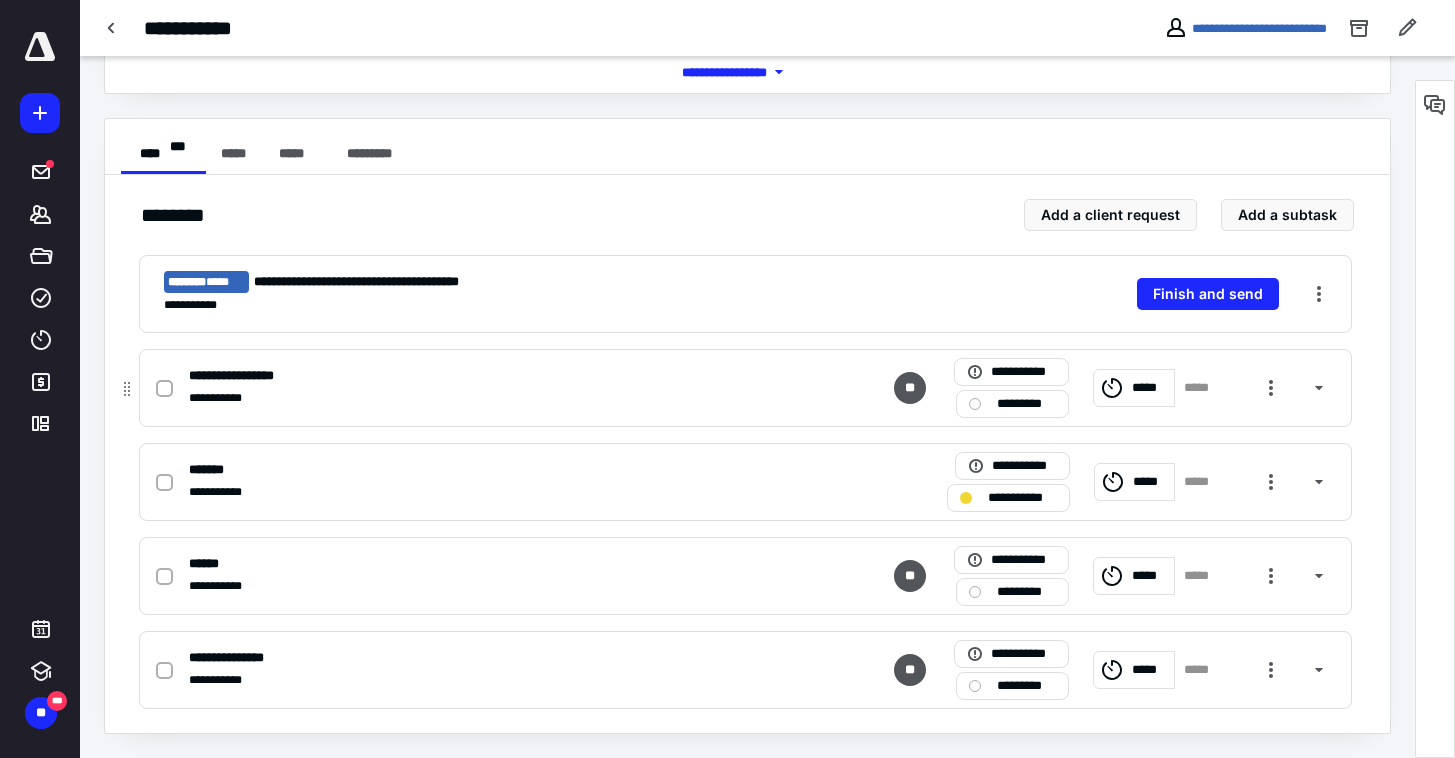 click 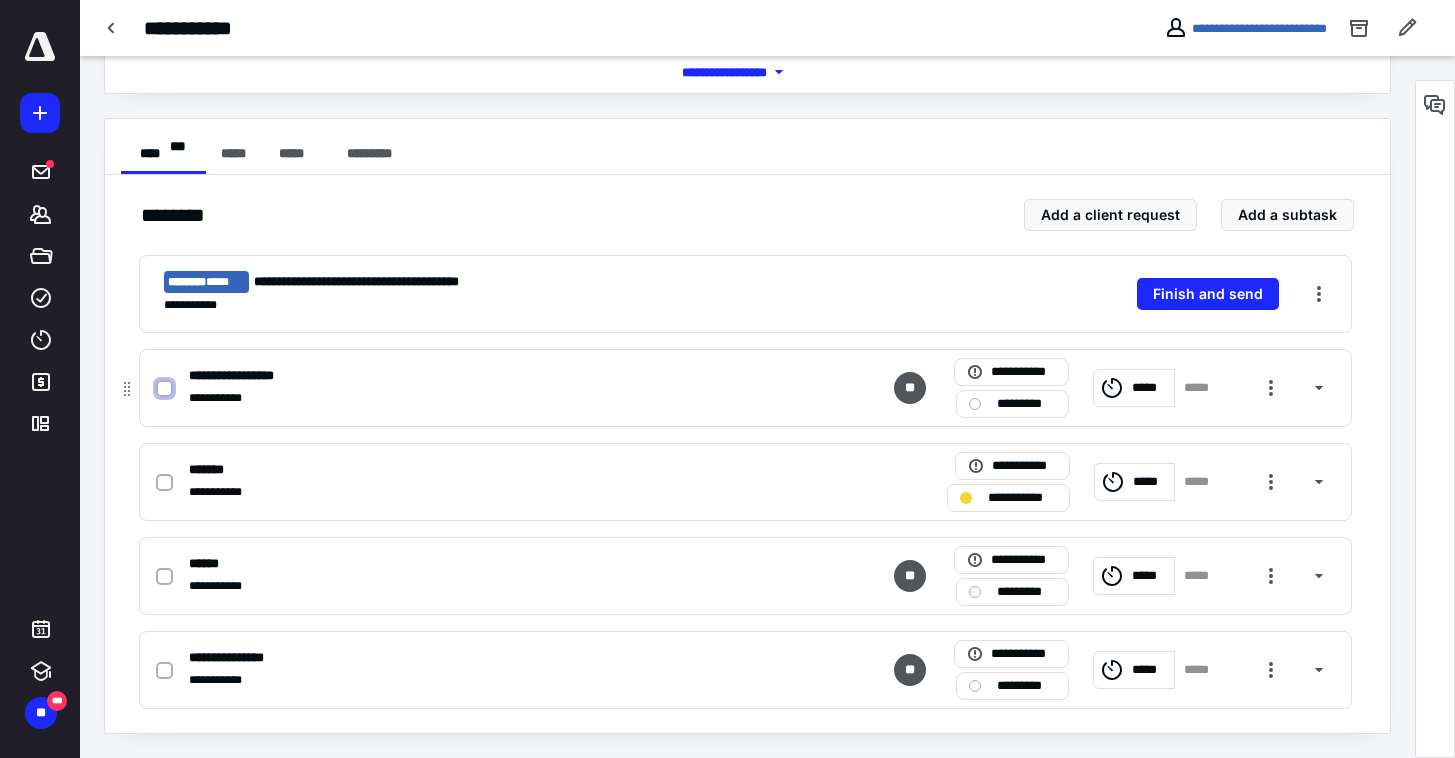 click at bounding box center [164, 389] 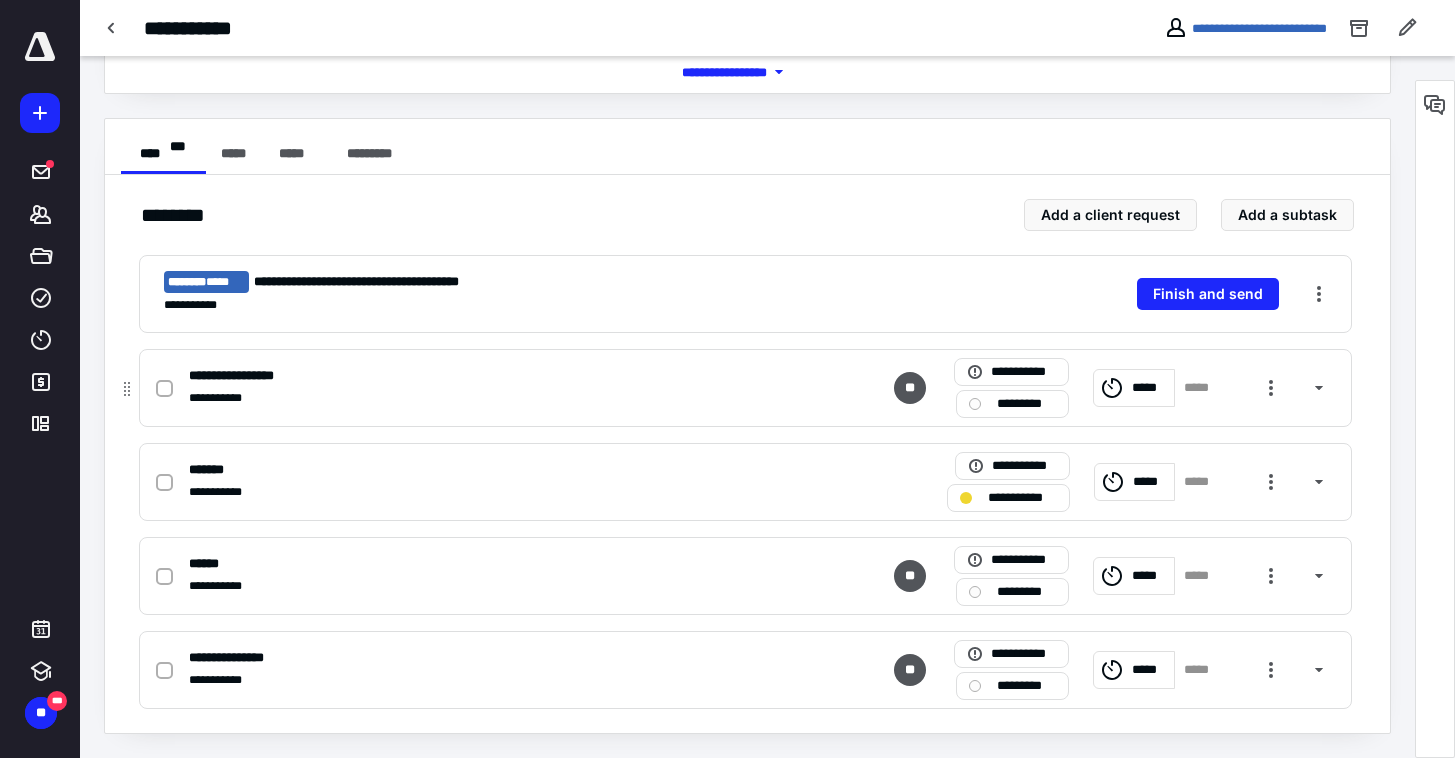 checkbox on "true" 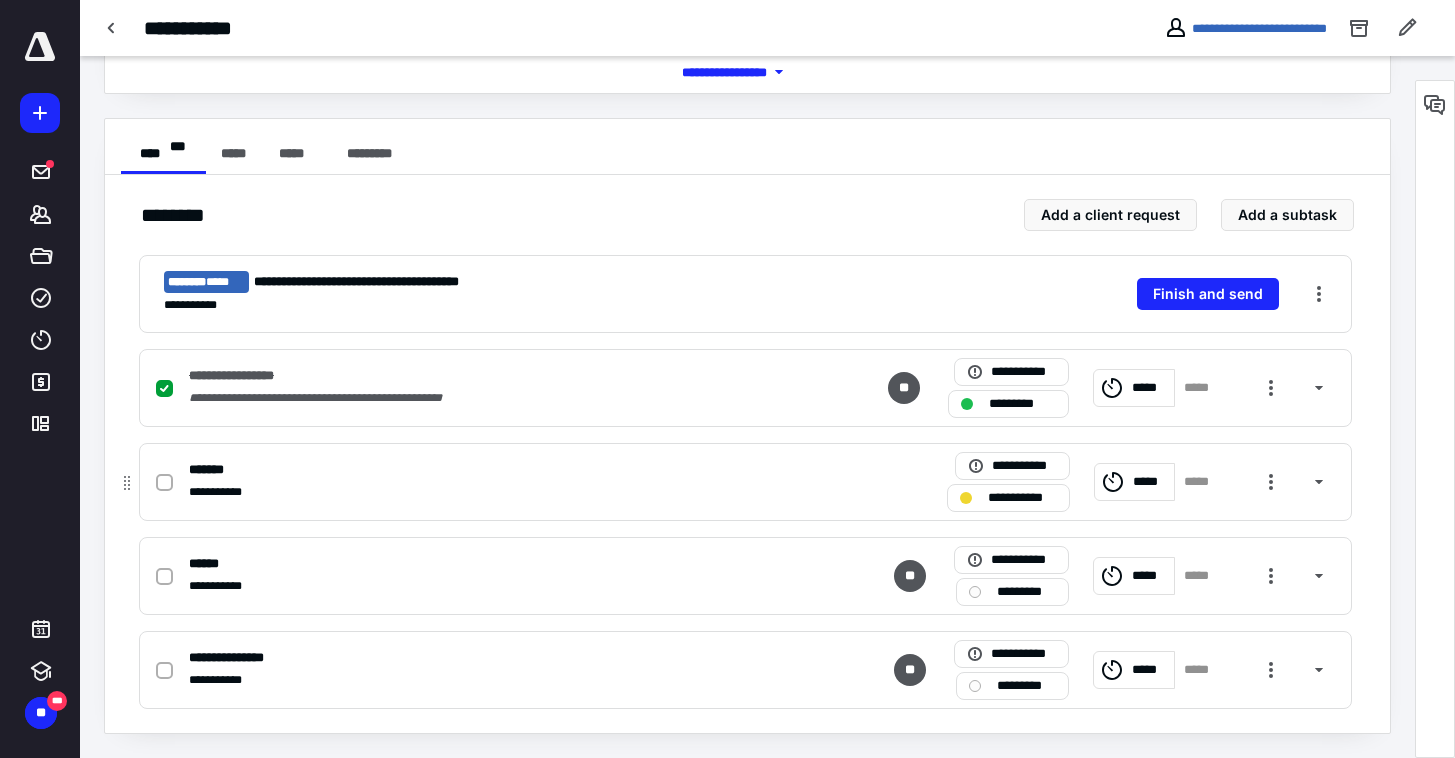 click 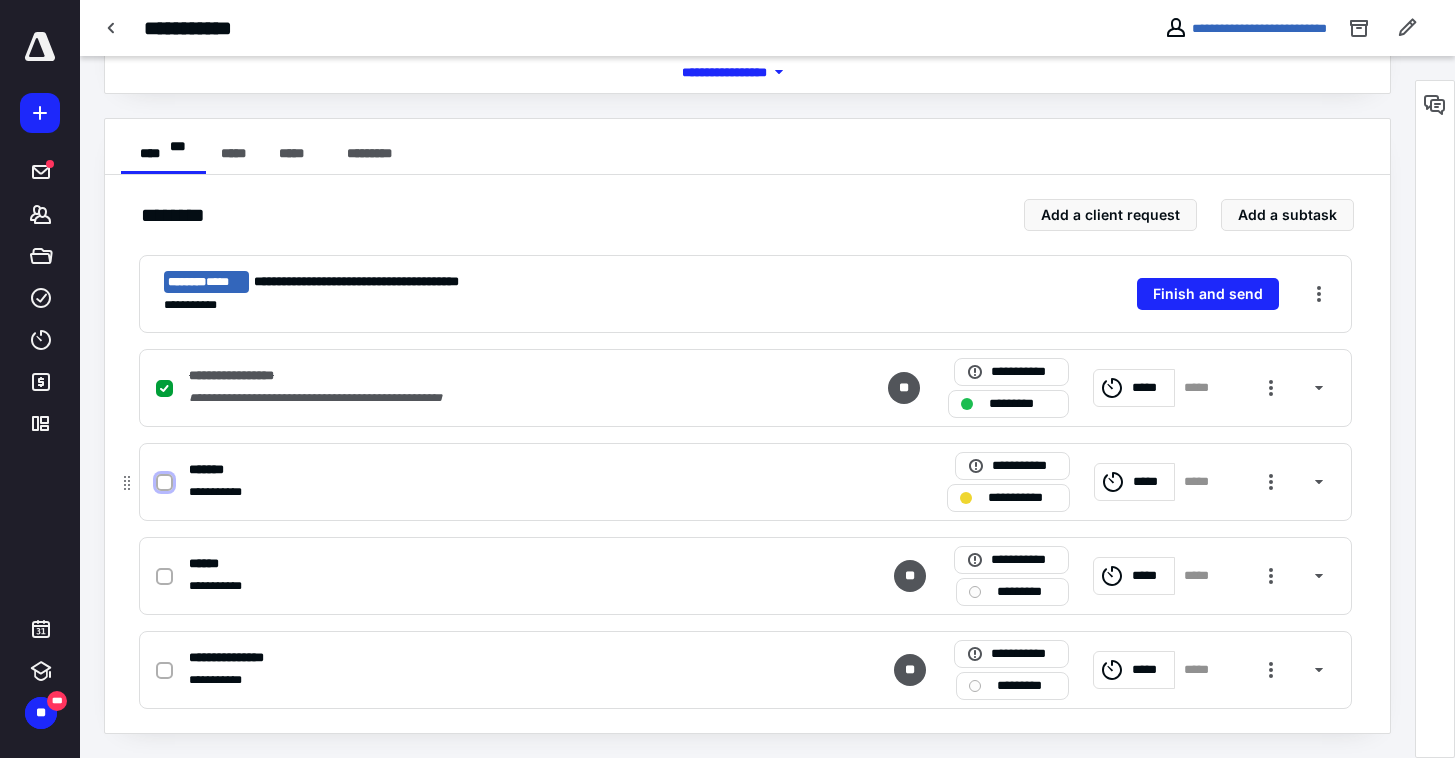click at bounding box center [164, 483] 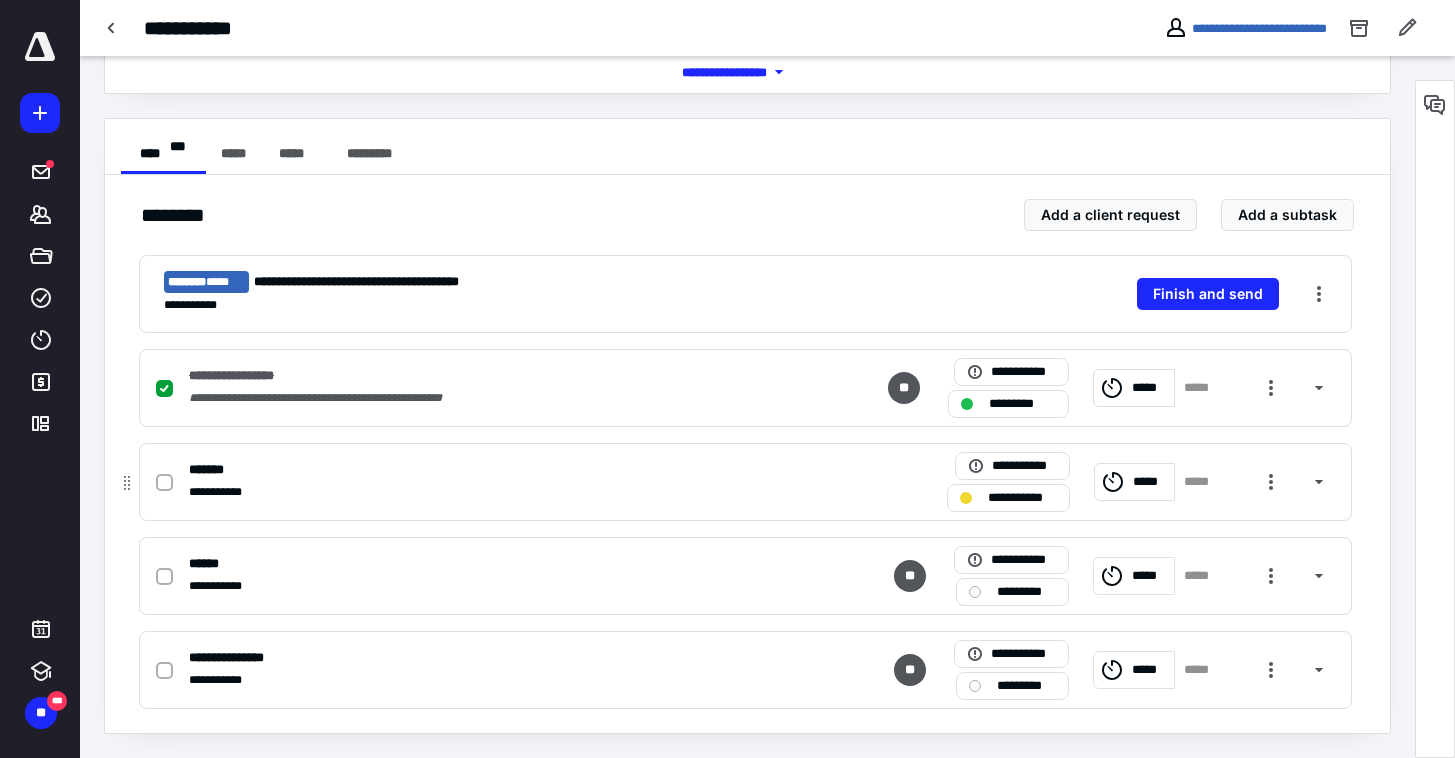 checkbox on "true" 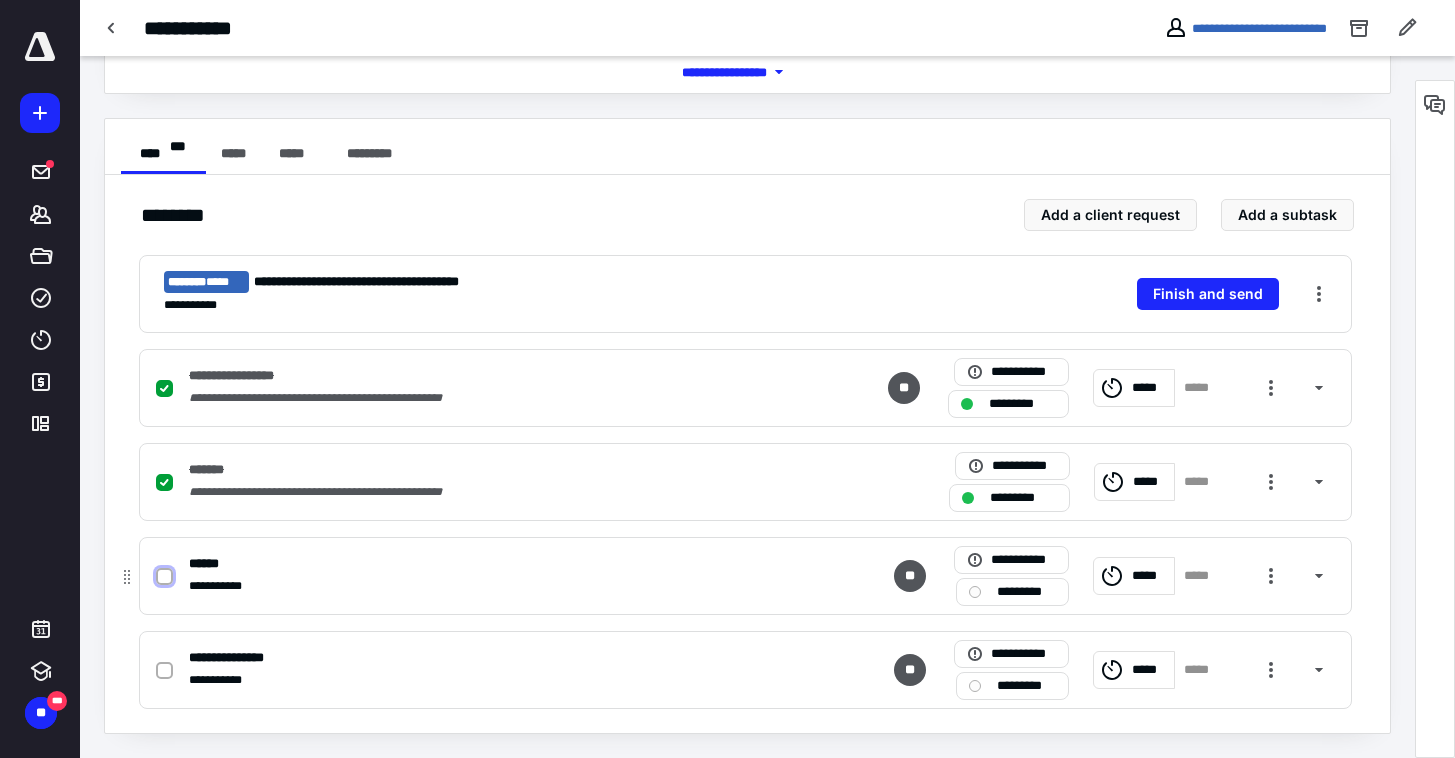 click at bounding box center (164, 577) 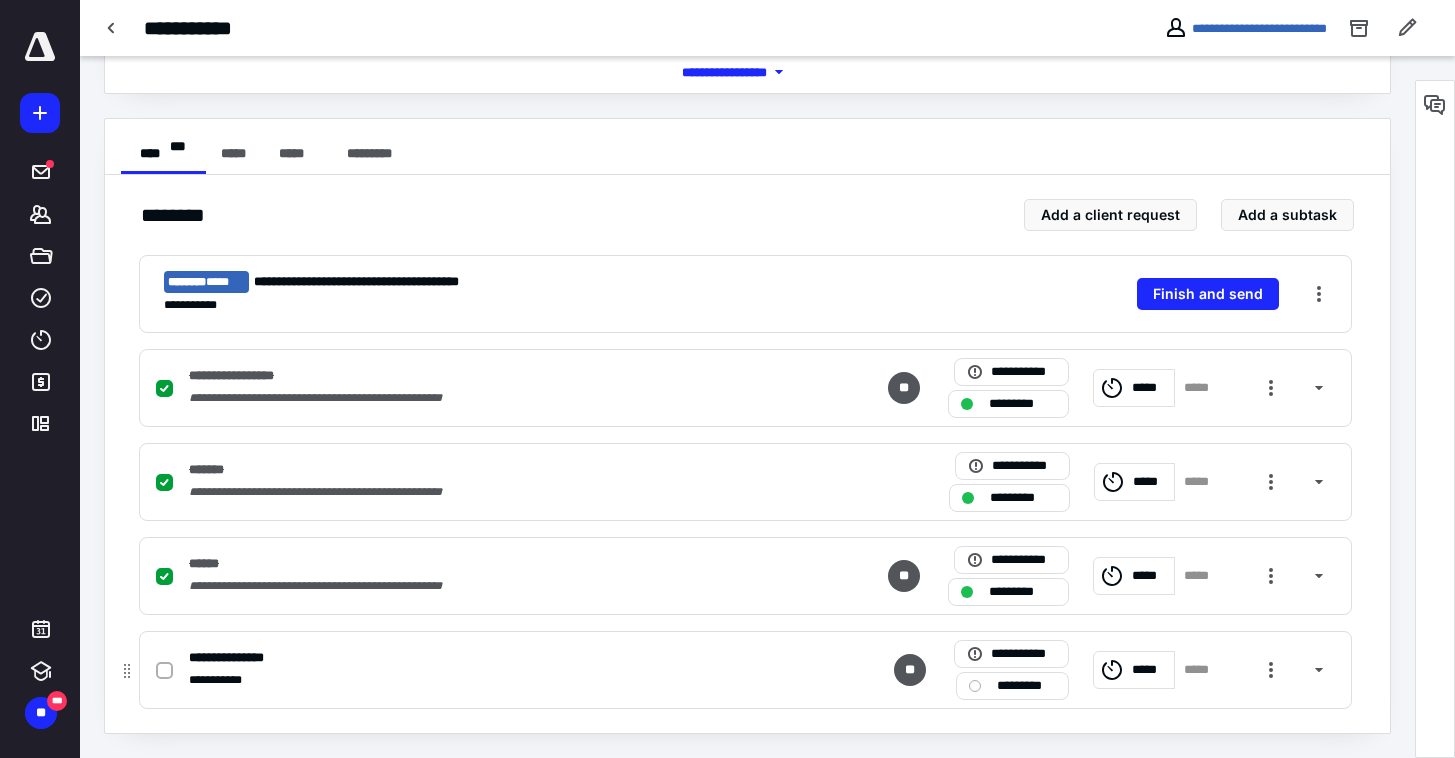 checkbox on "false" 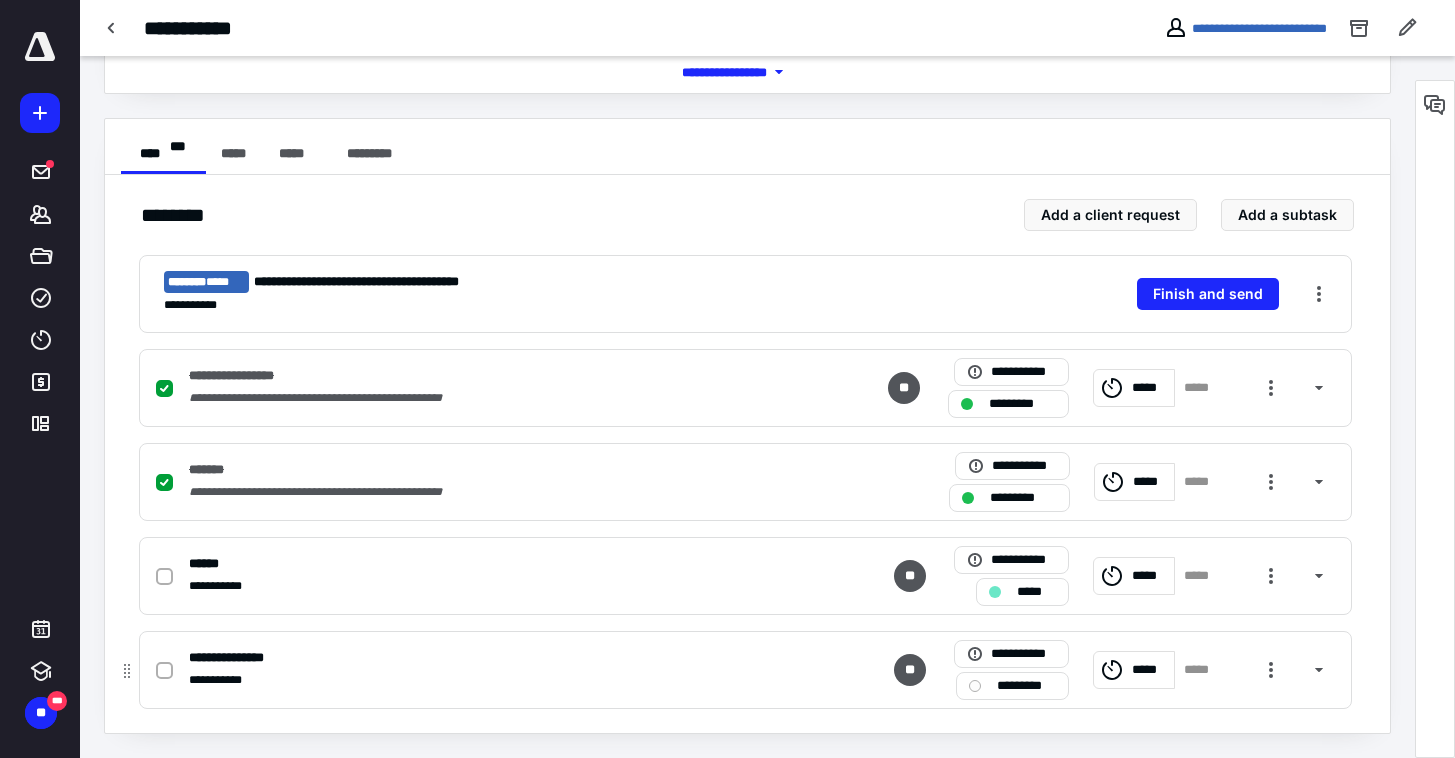 click 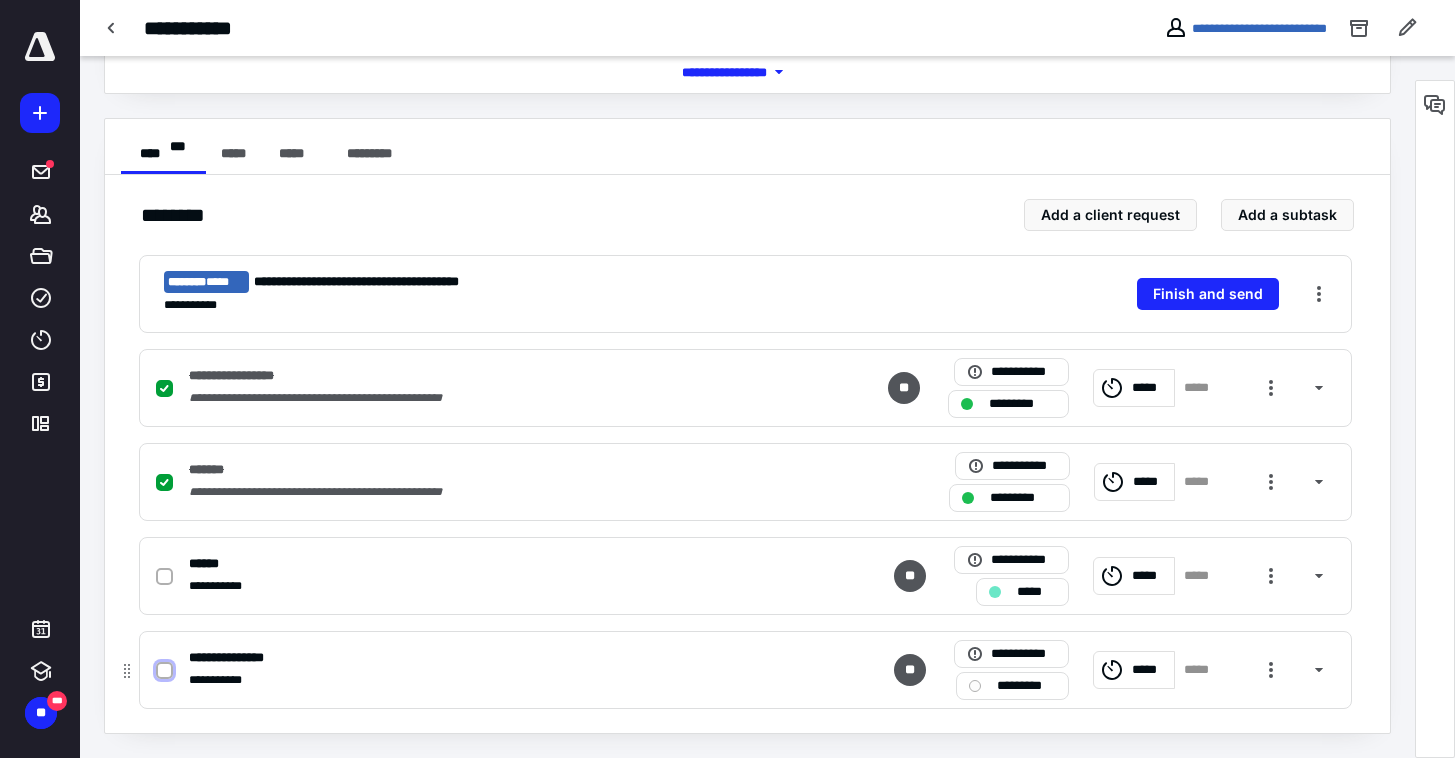 click at bounding box center (164, 671) 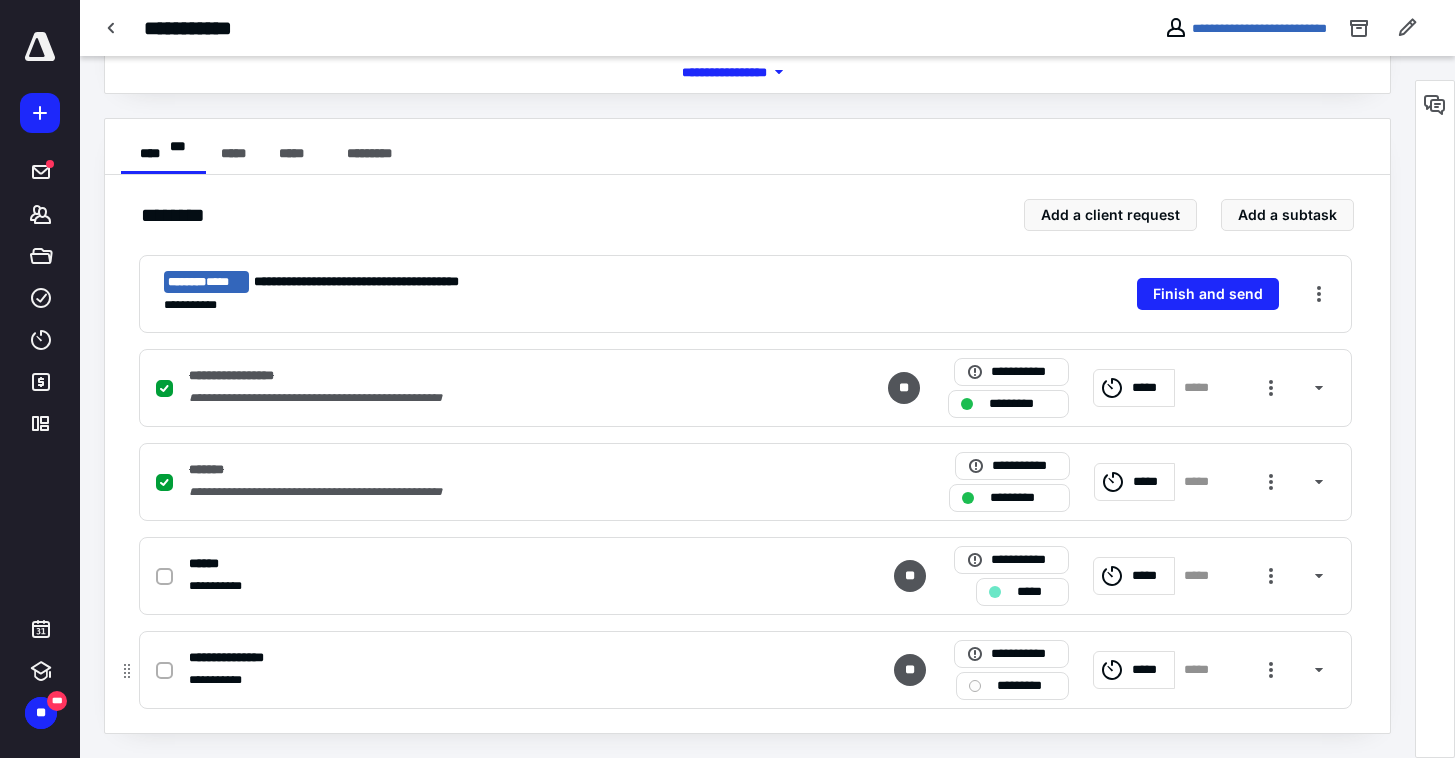 checkbox on "true" 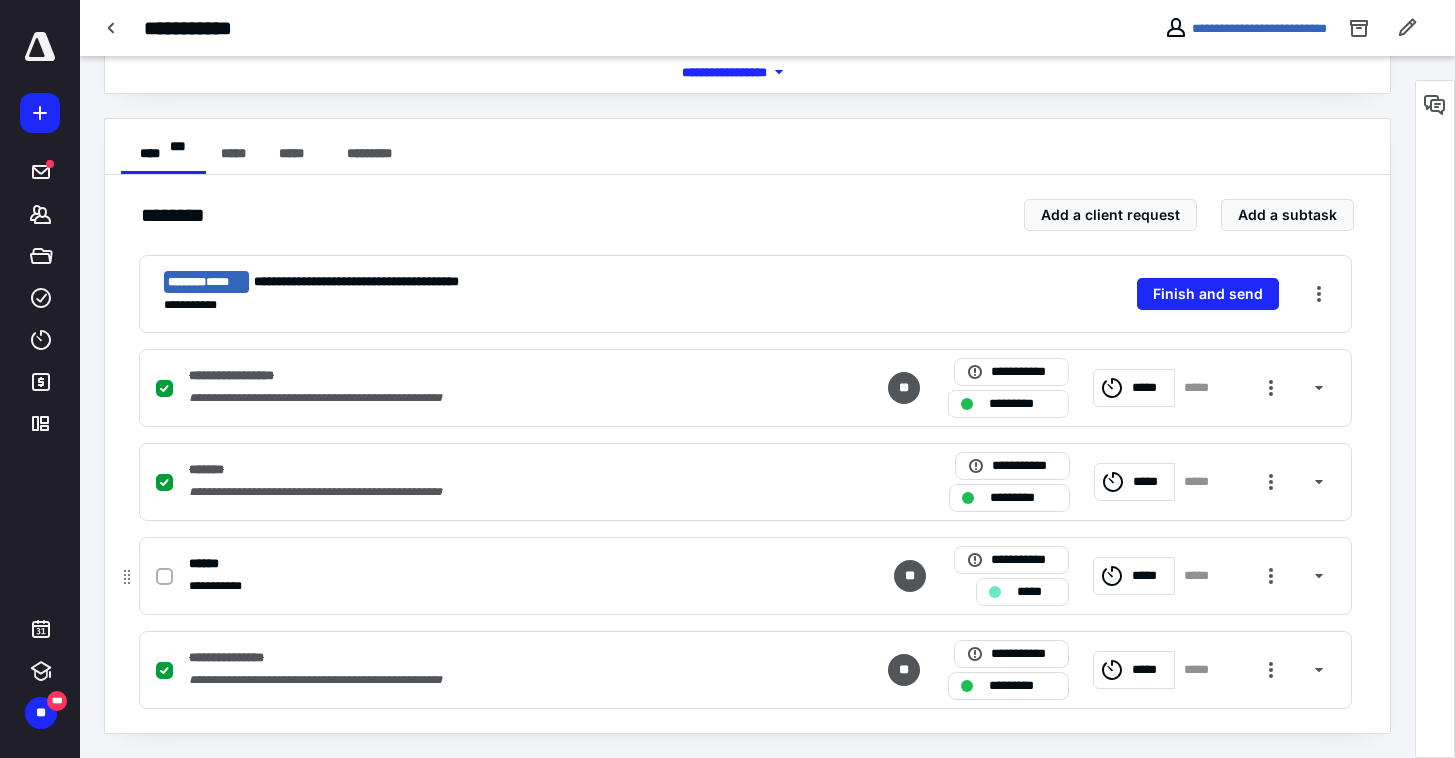 click 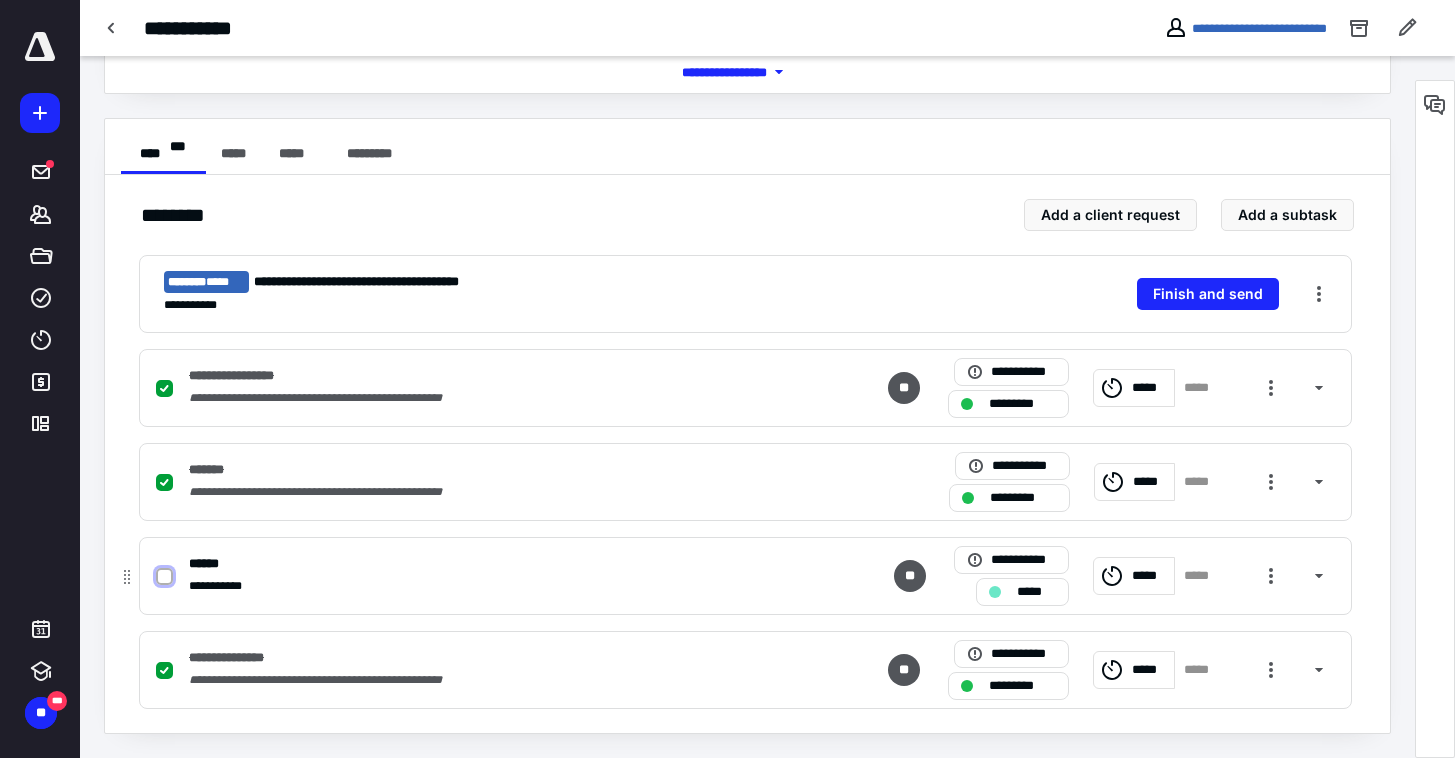 click at bounding box center (164, 577) 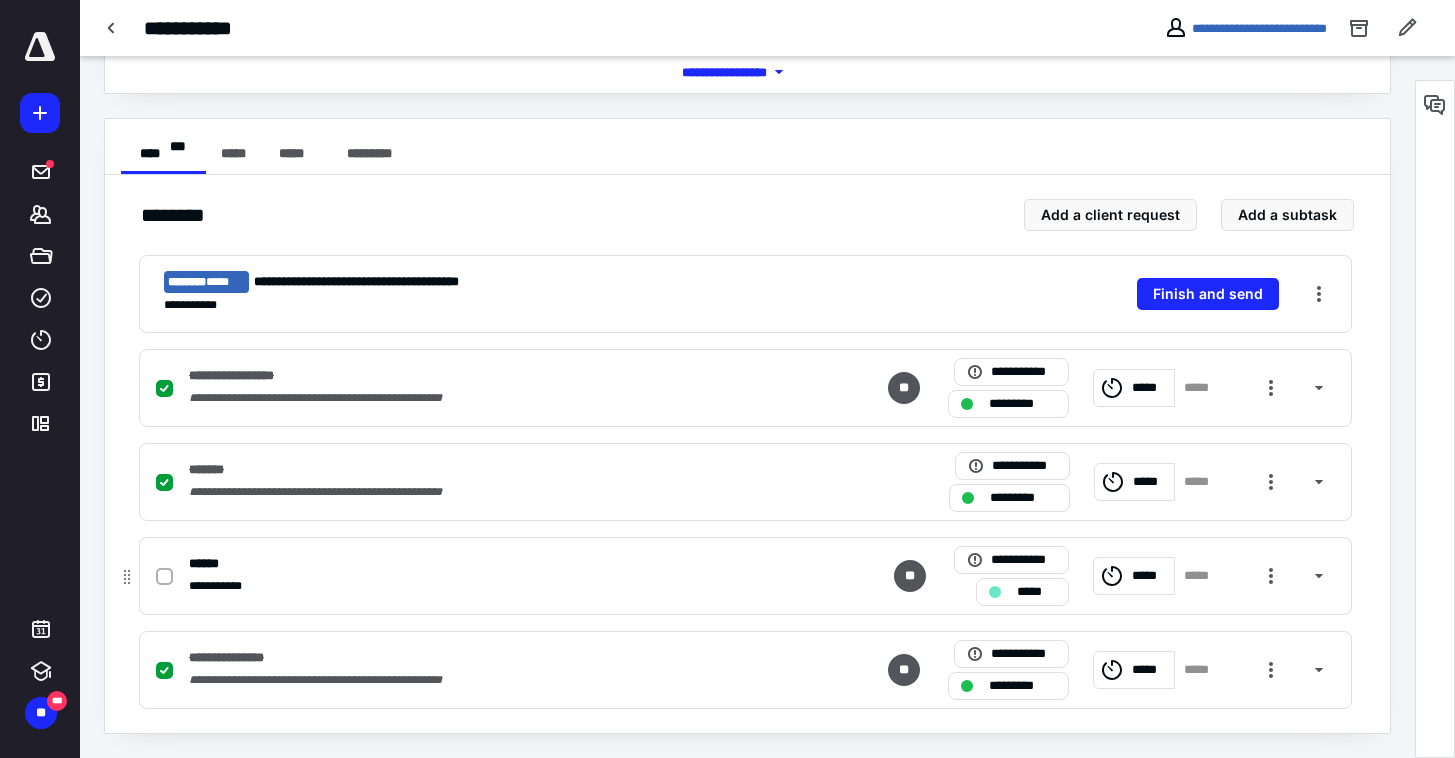 checkbox on "true" 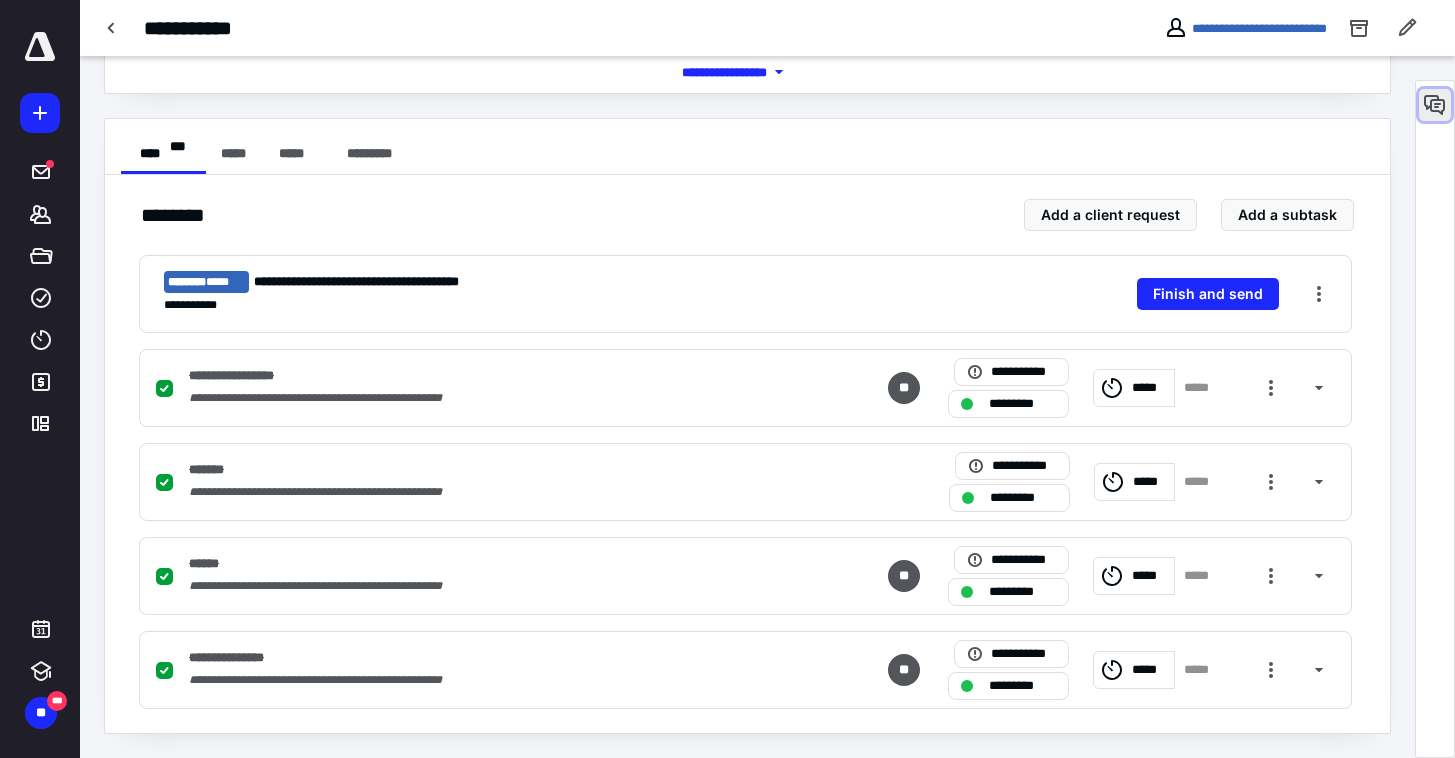 click at bounding box center (1435, 105) 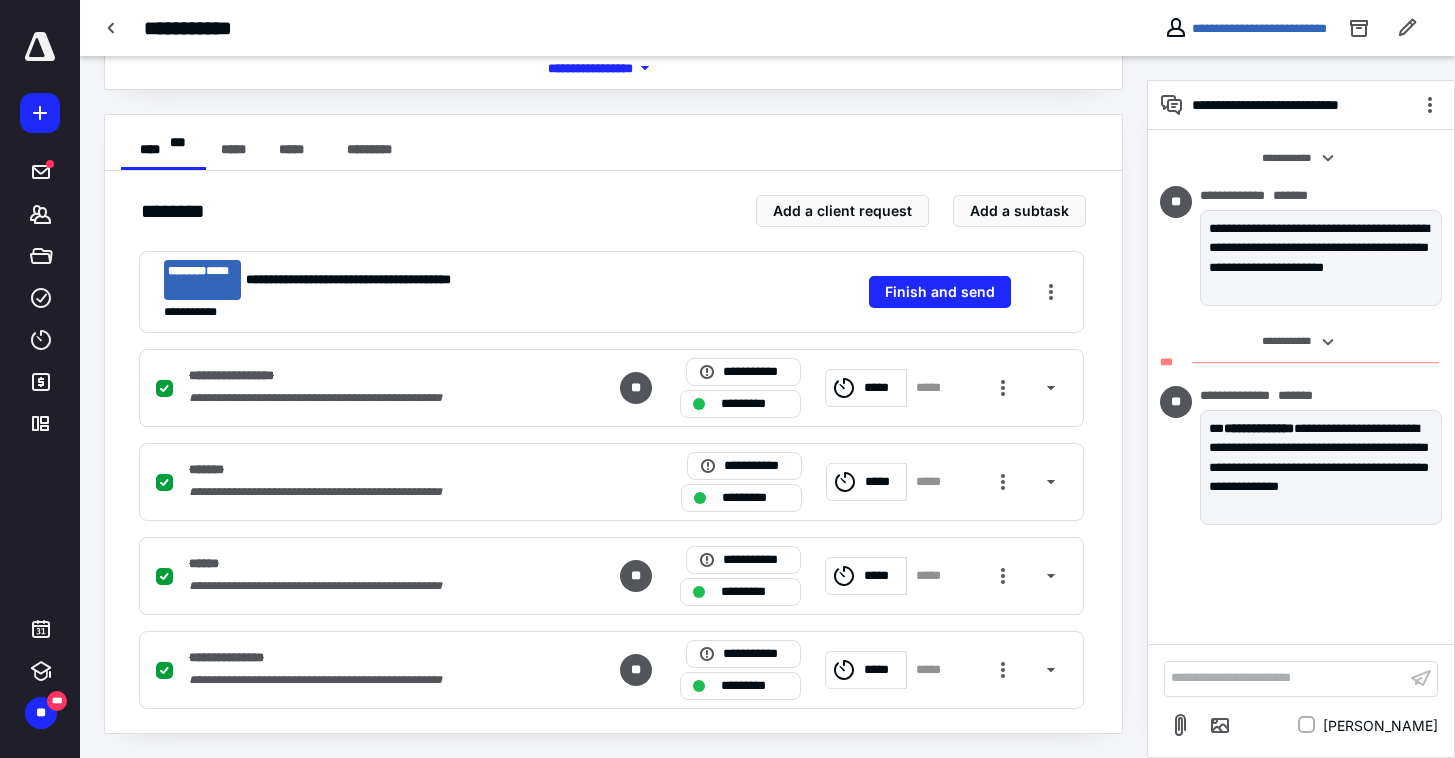 scroll, scrollTop: 0, scrollLeft: 0, axis: both 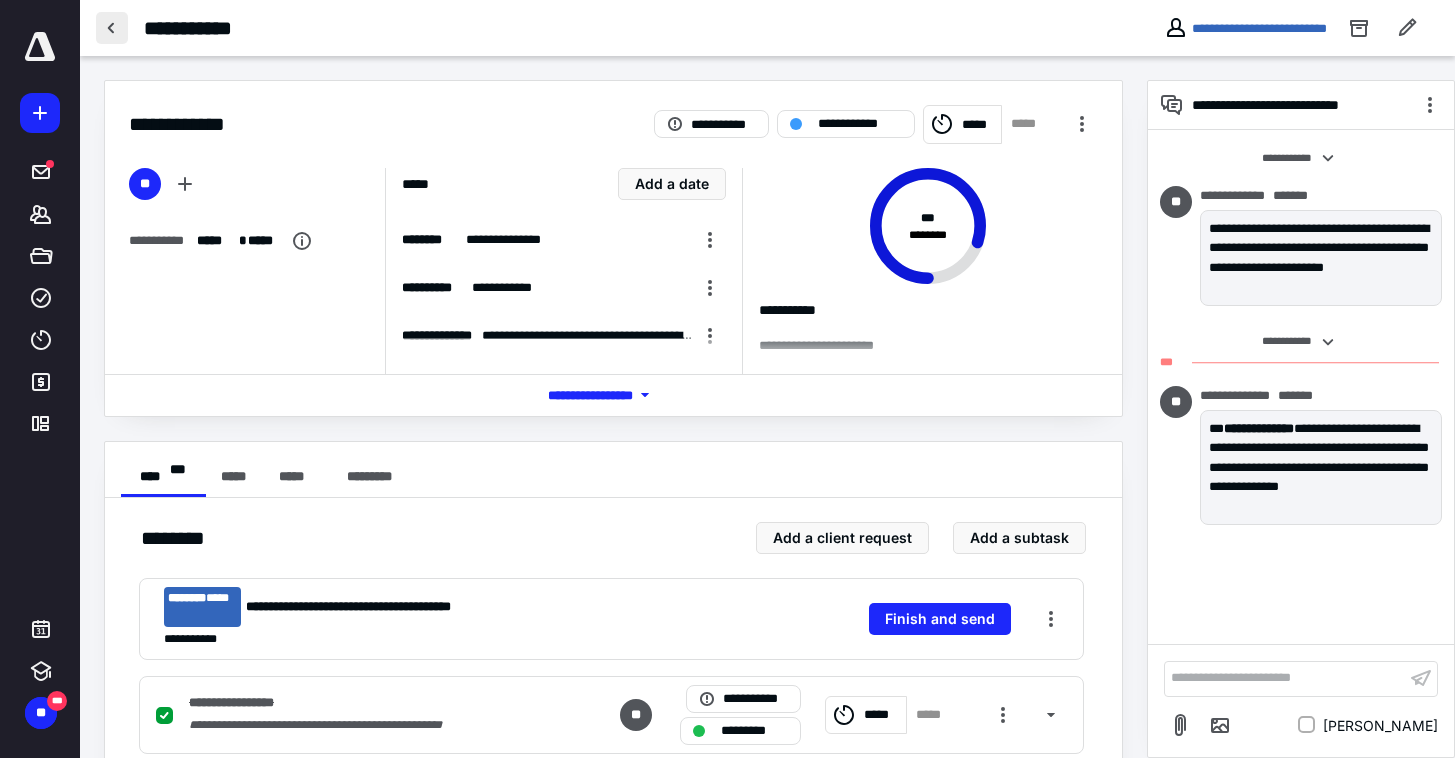 click at bounding box center (112, 28) 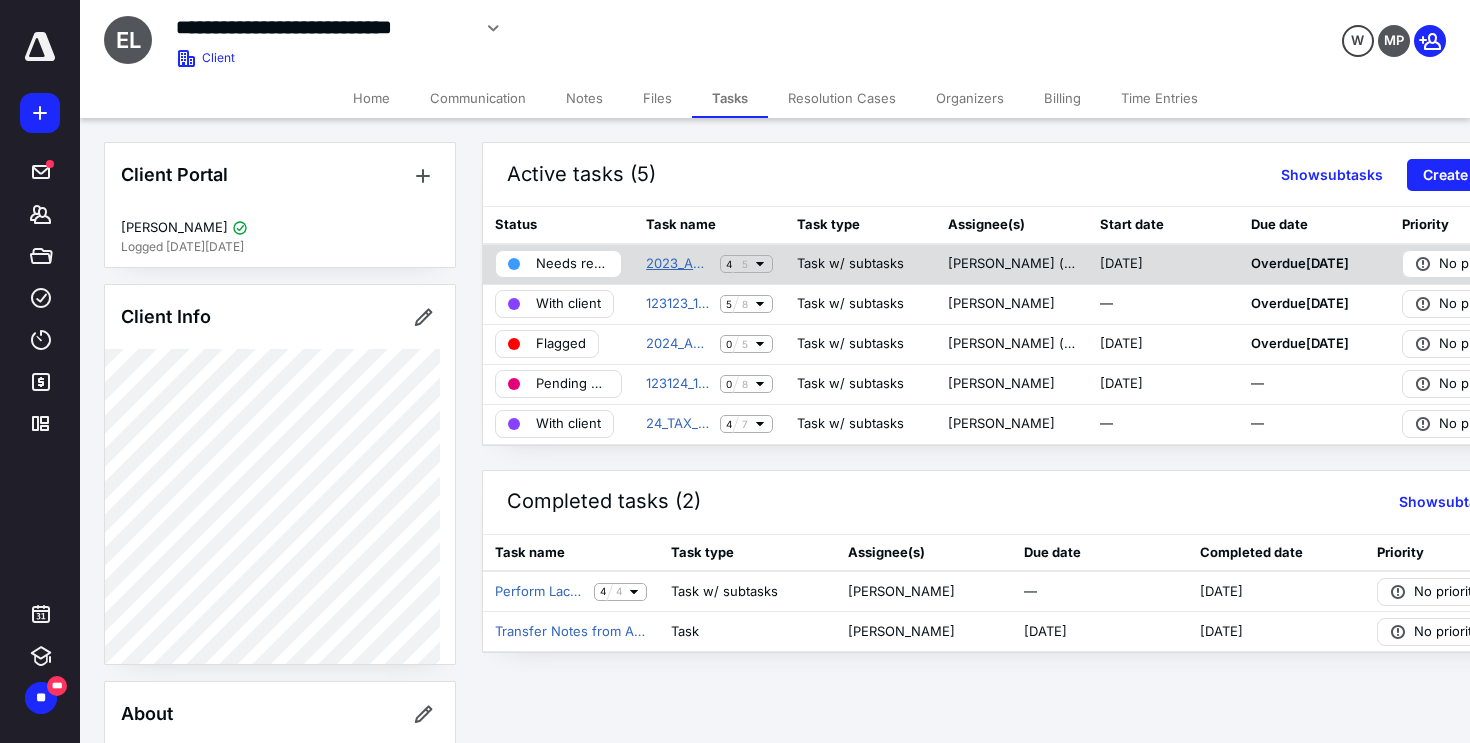 click on "2023_ANN_BK" at bounding box center [679, 264] 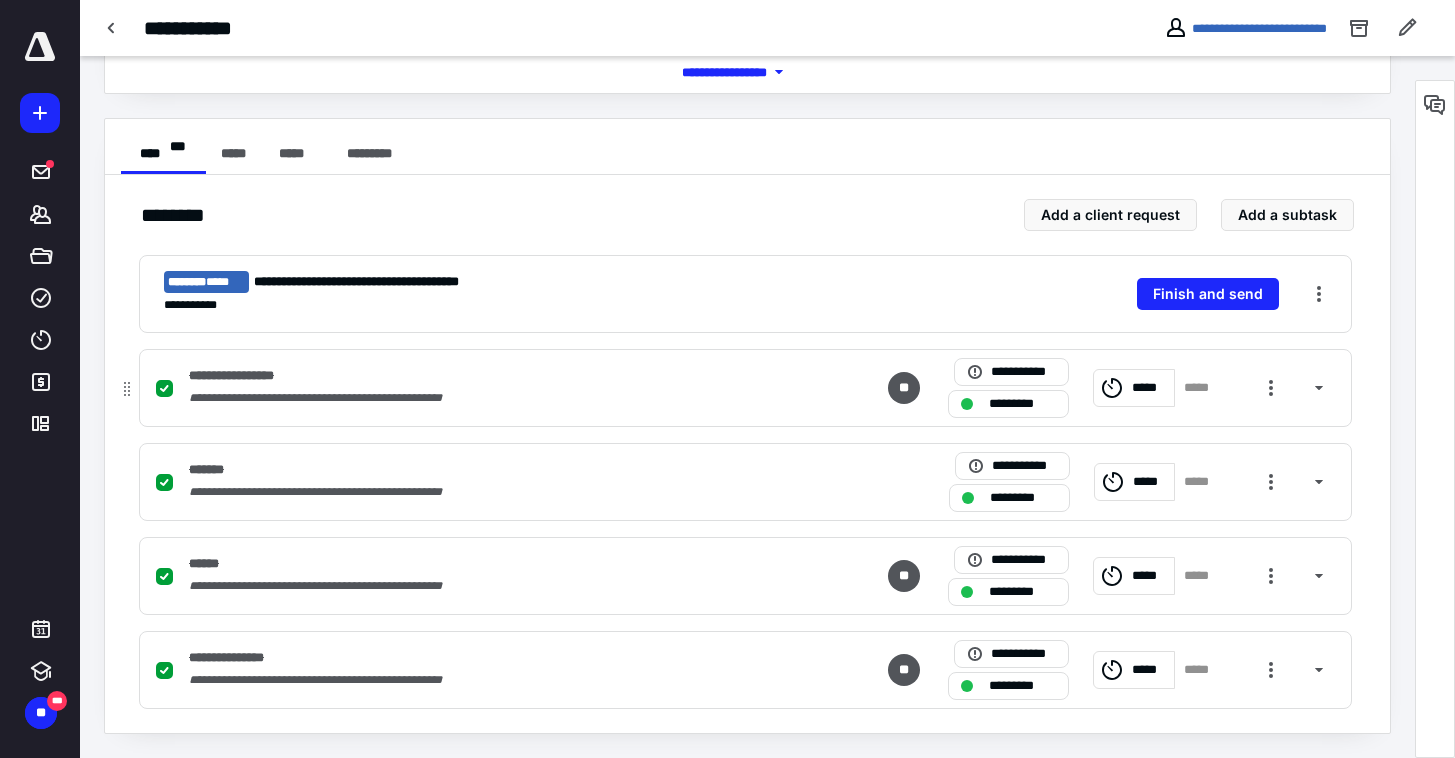 scroll, scrollTop: 0, scrollLeft: 0, axis: both 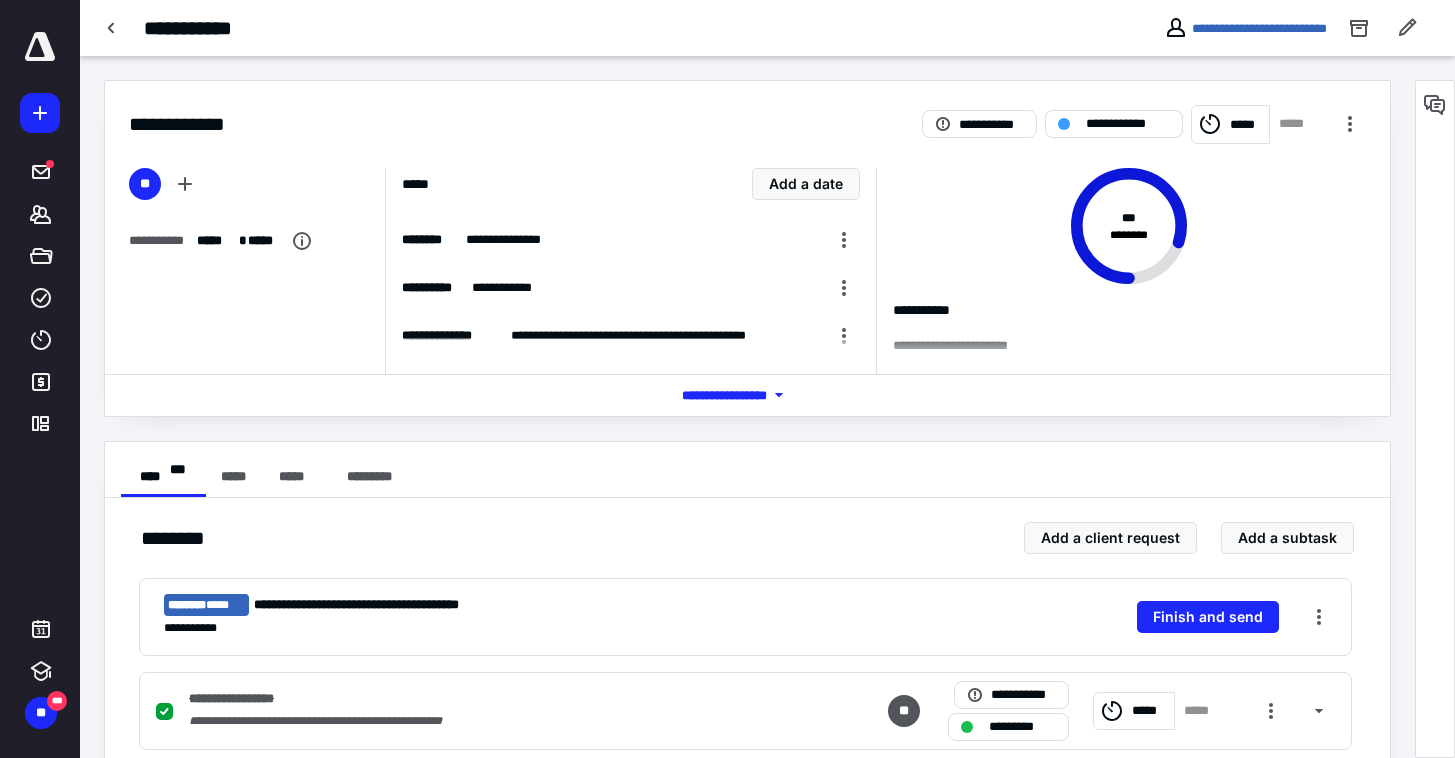 click on "**********" at bounding box center (1128, 124) 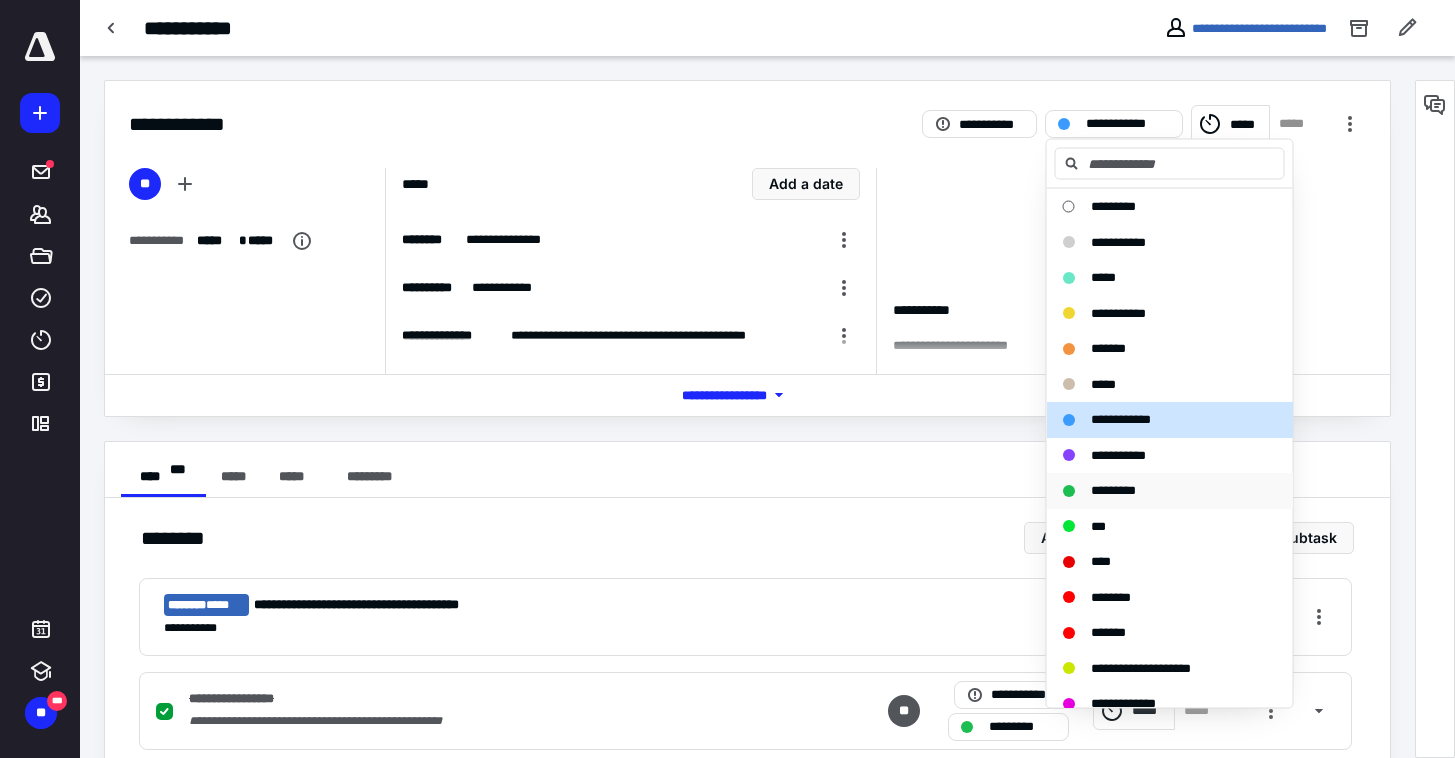 click on "*********" at bounding box center (1113, 490) 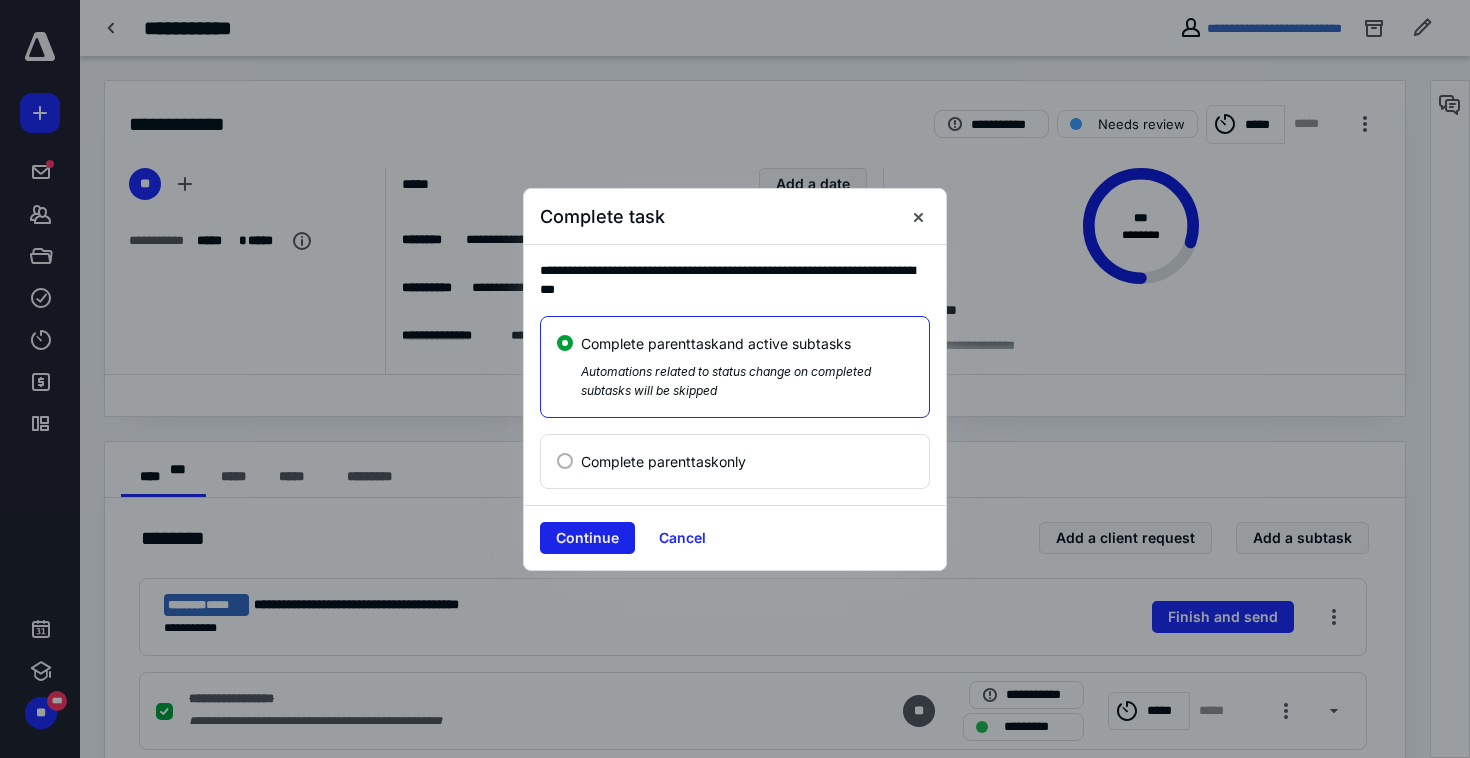 click on "Continue" at bounding box center (587, 538) 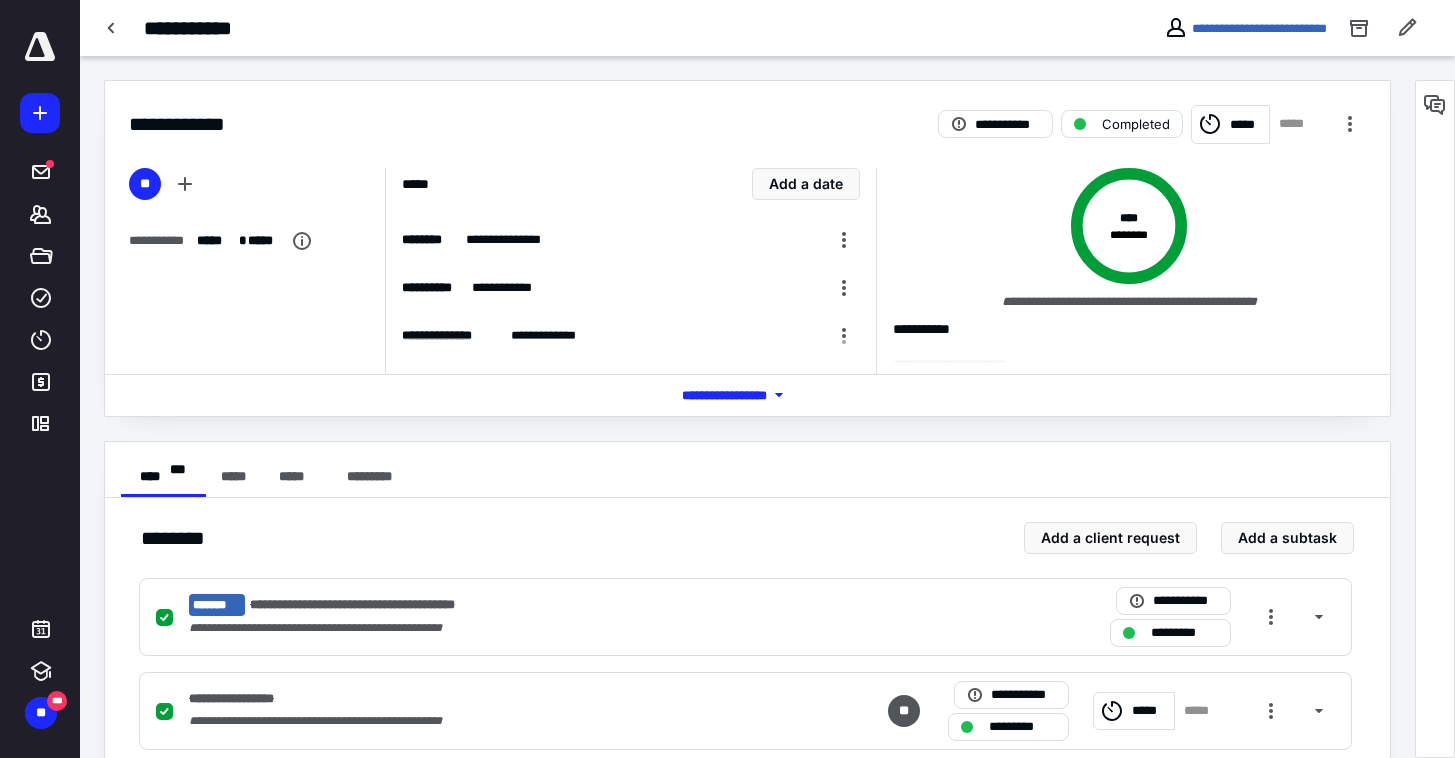 click at bounding box center [1435, 105] 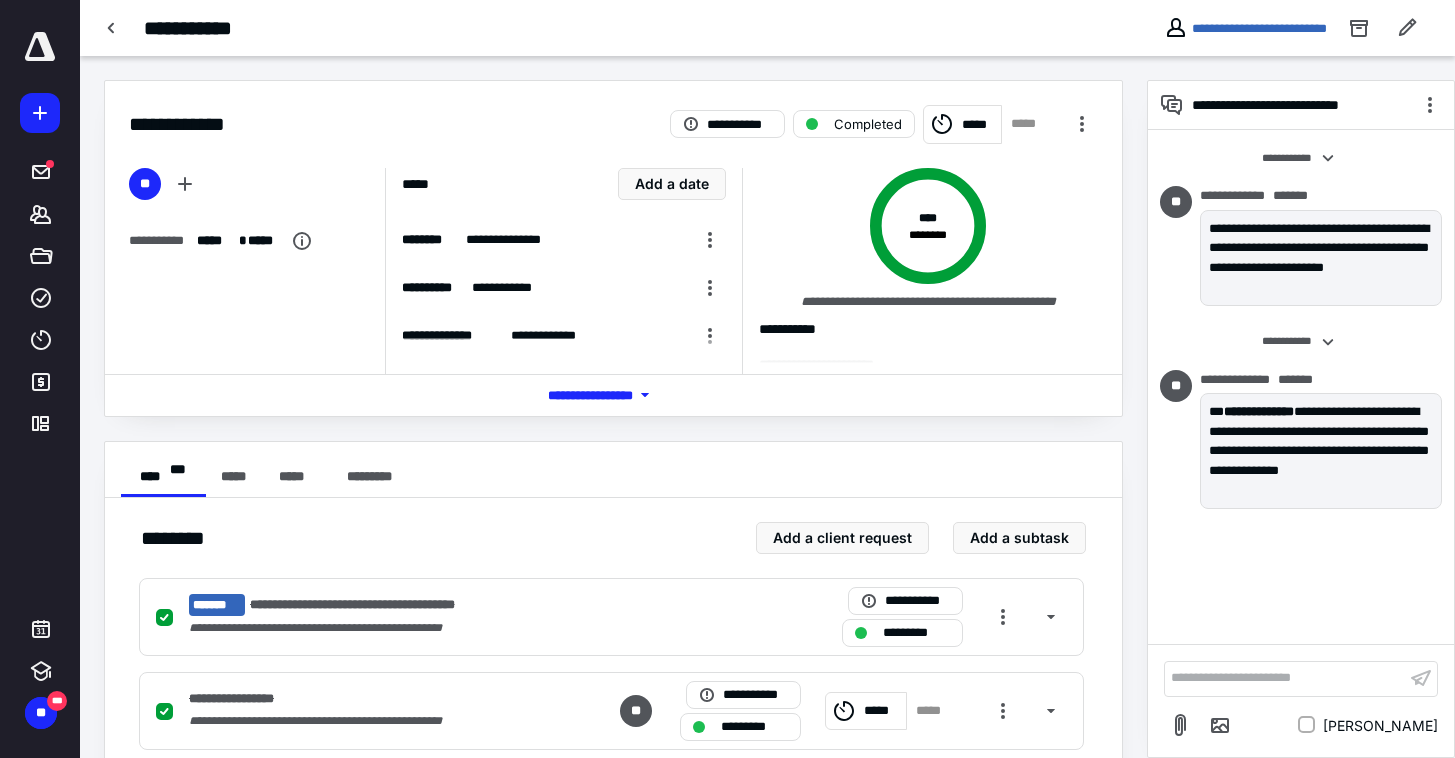 click on "**********" at bounding box center (1285, 678) 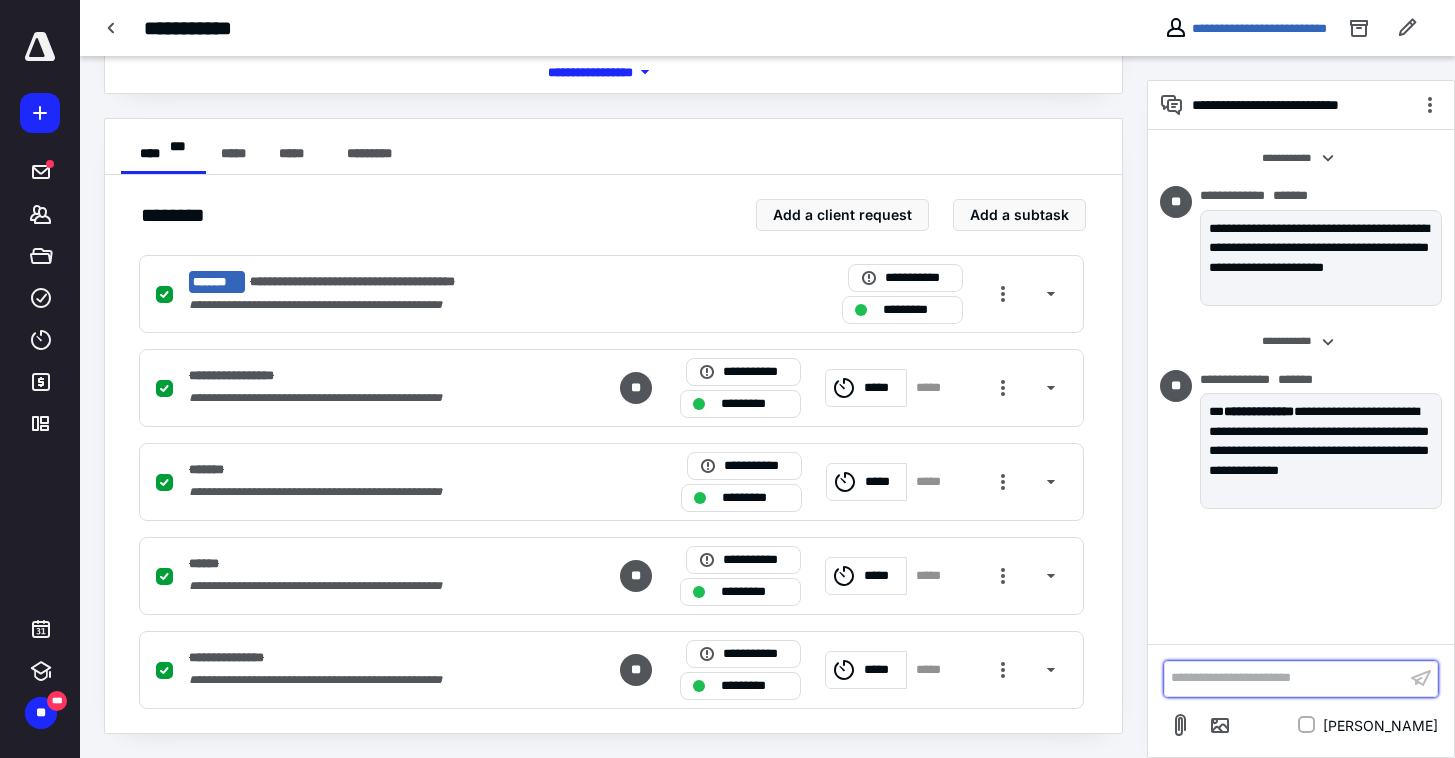 click on "**********" at bounding box center (1285, 678) 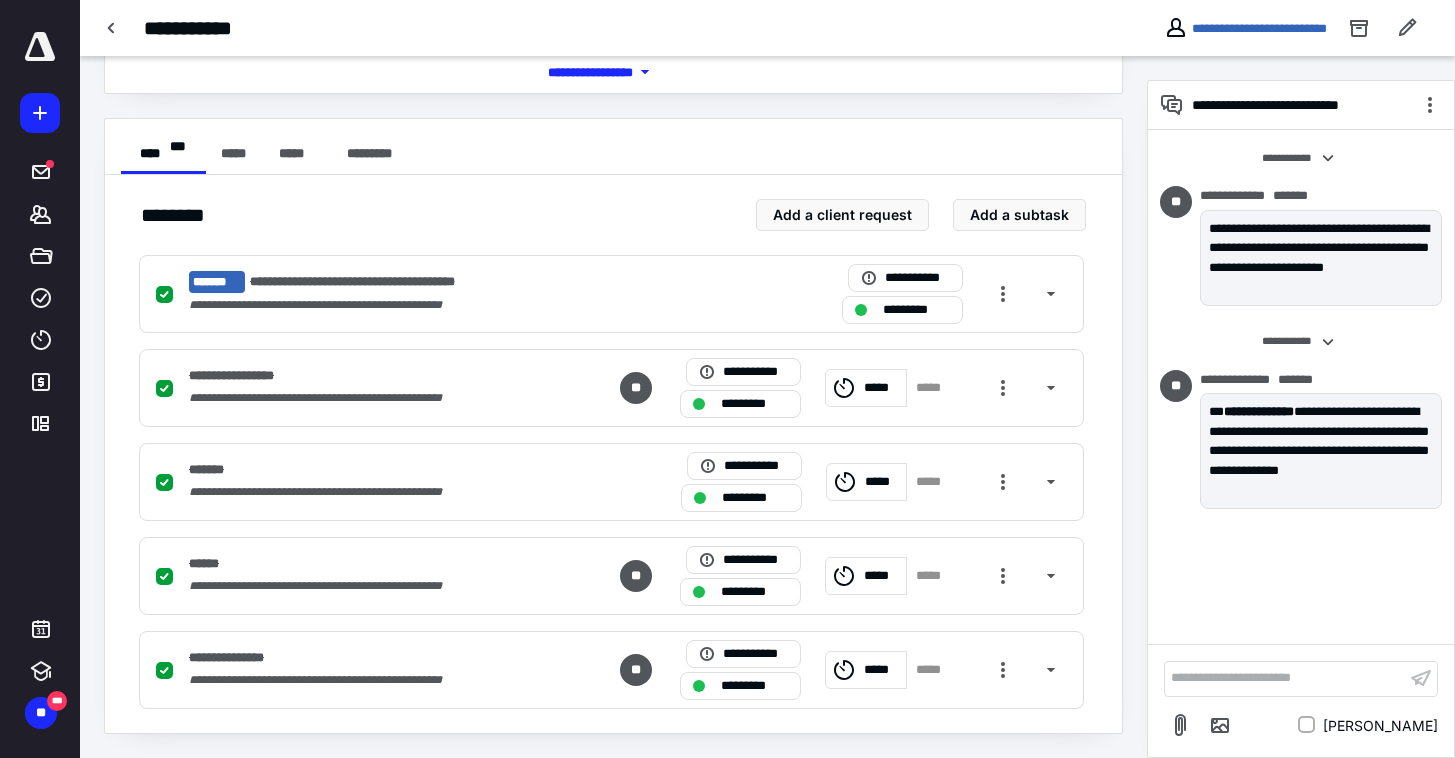 click on "**********" at bounding box center (1301, 387) 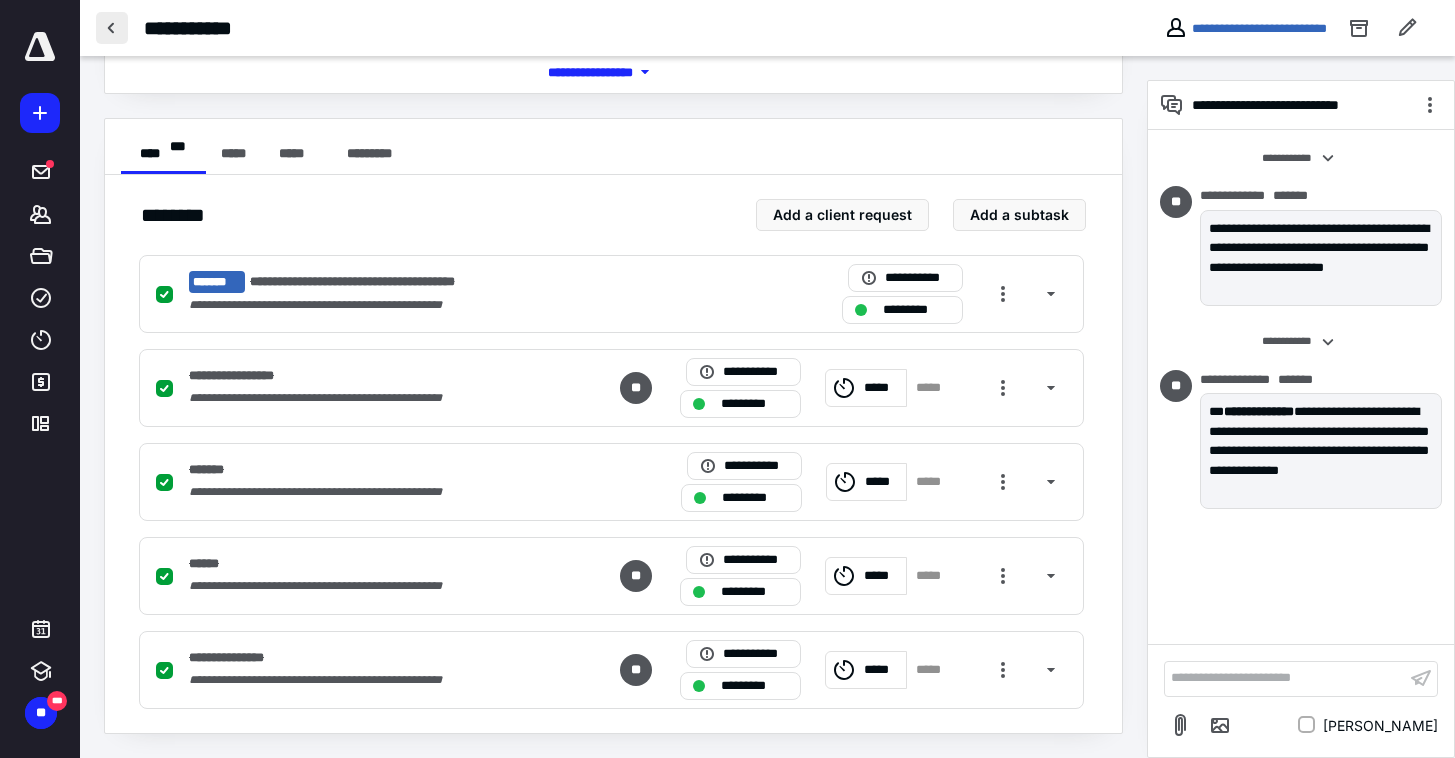 click at bounding box center (112, 28) 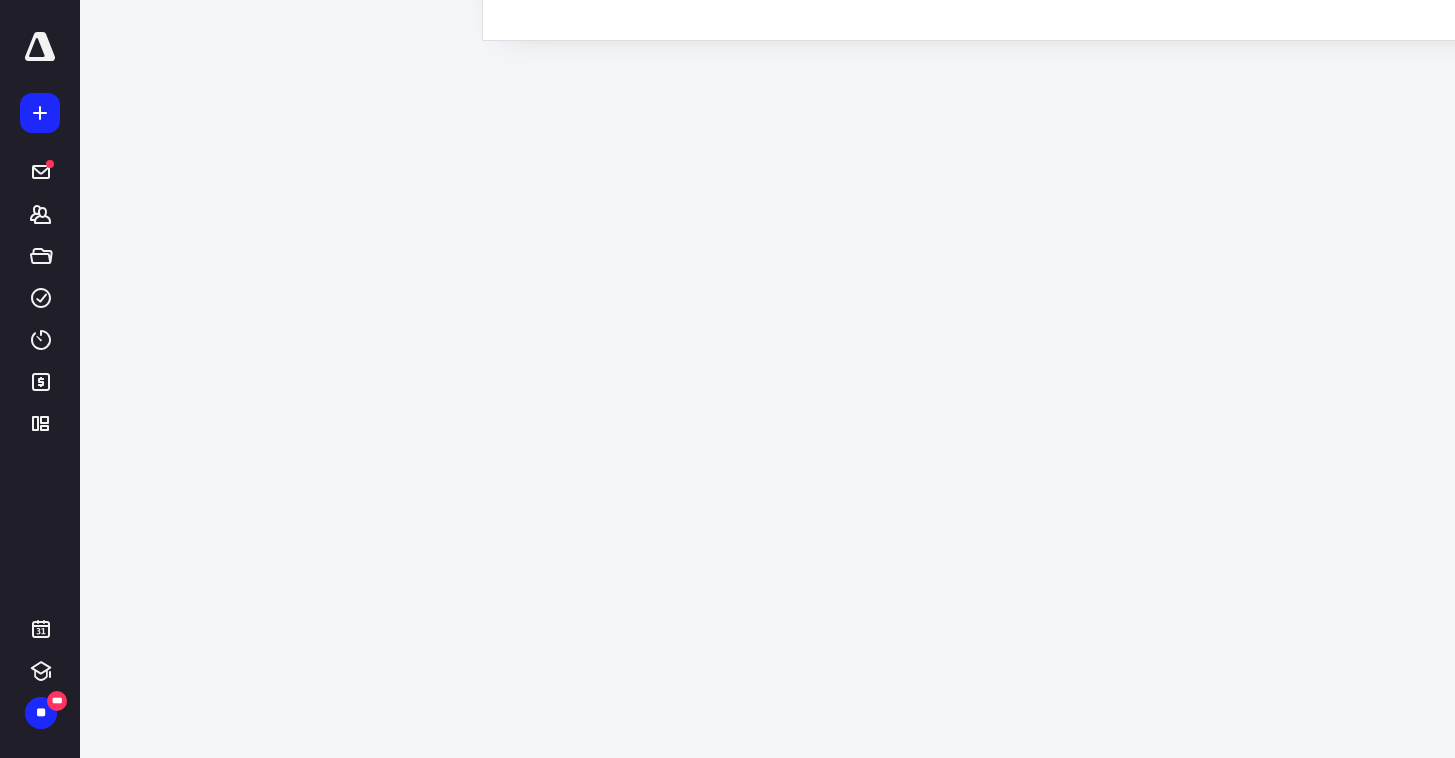 scroll, scrollTop: 0, scrollLeft: 0, axis: both 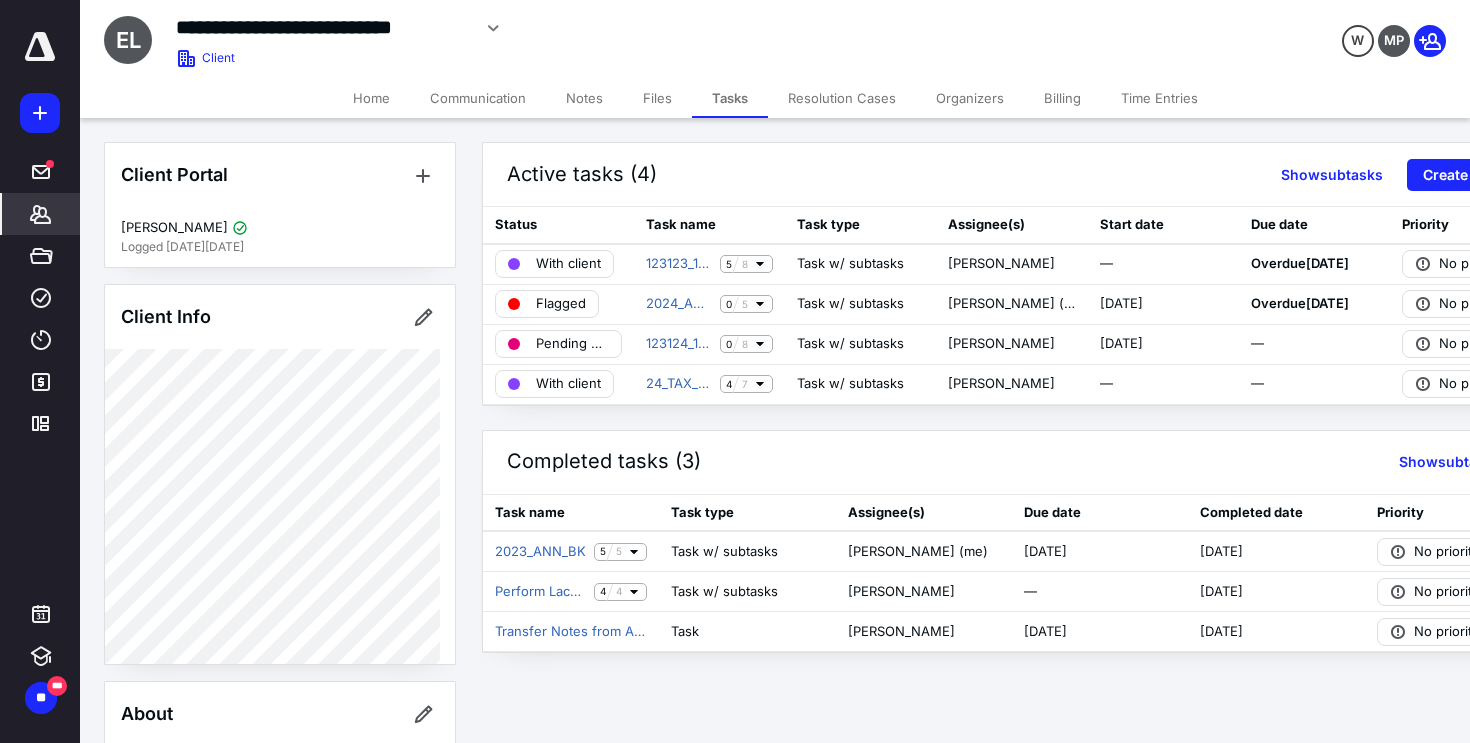 click 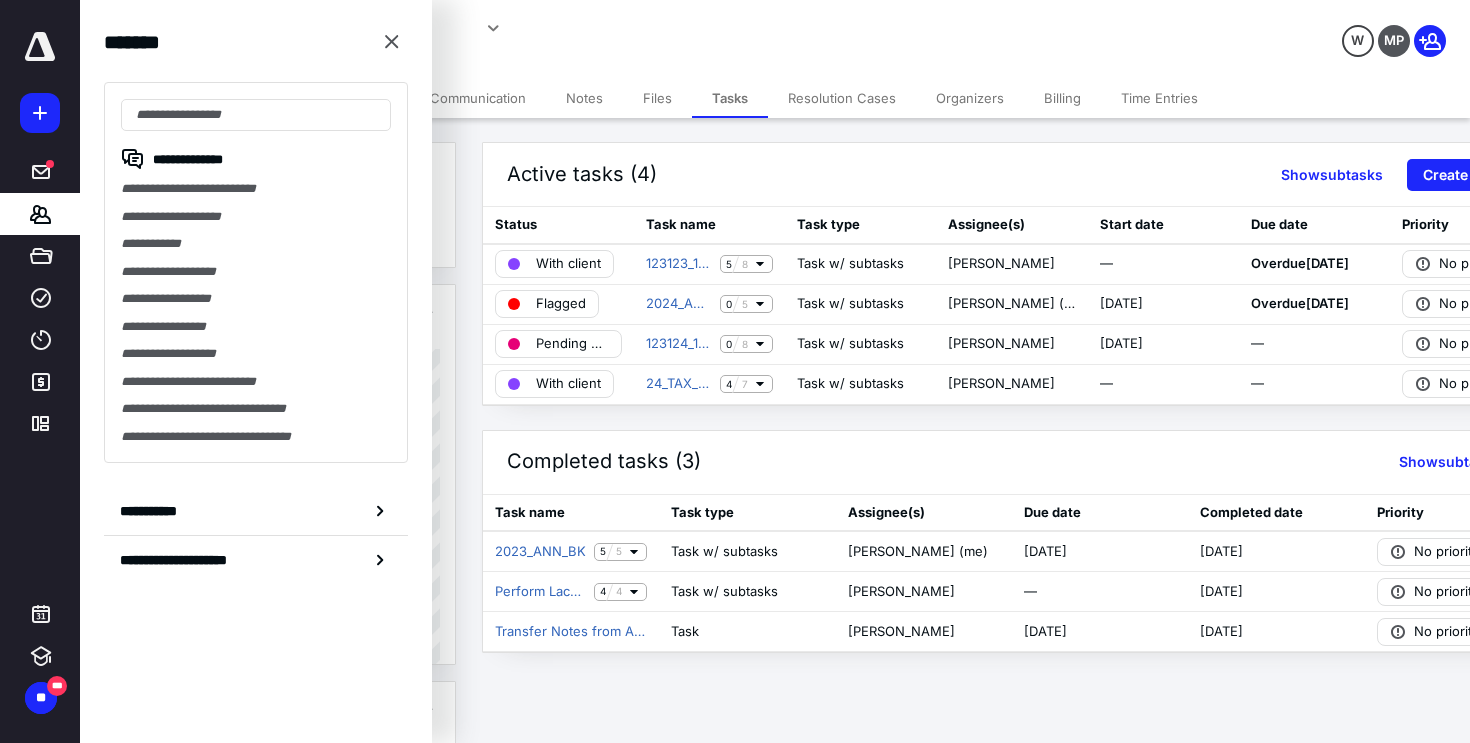 drag, startPoint x: 386, startPoint y: 40, endPoint x: 378, endPoint y: 51, distance: 13.601471 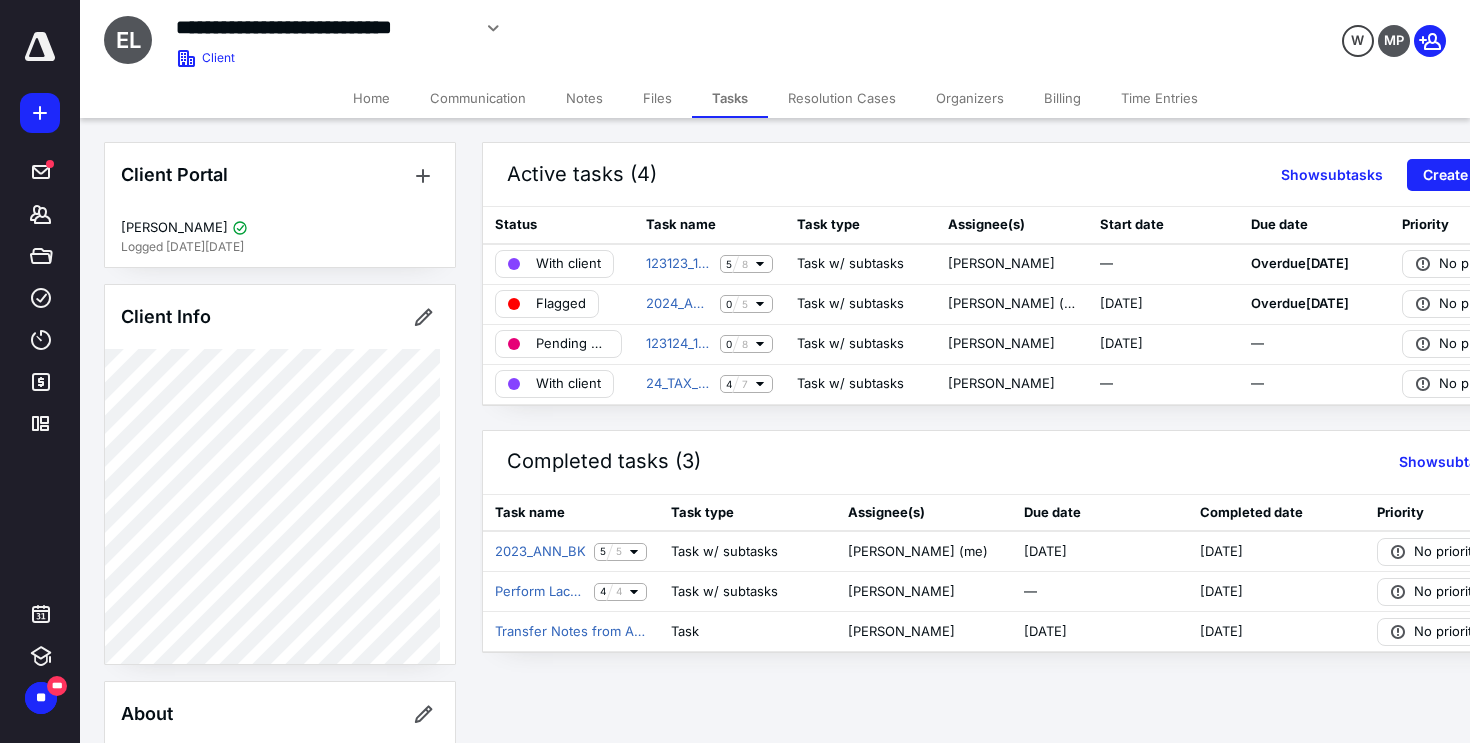 click on "Active   tasks   (4) Show  subtasks Create task" at bounding box center (1012, 175) 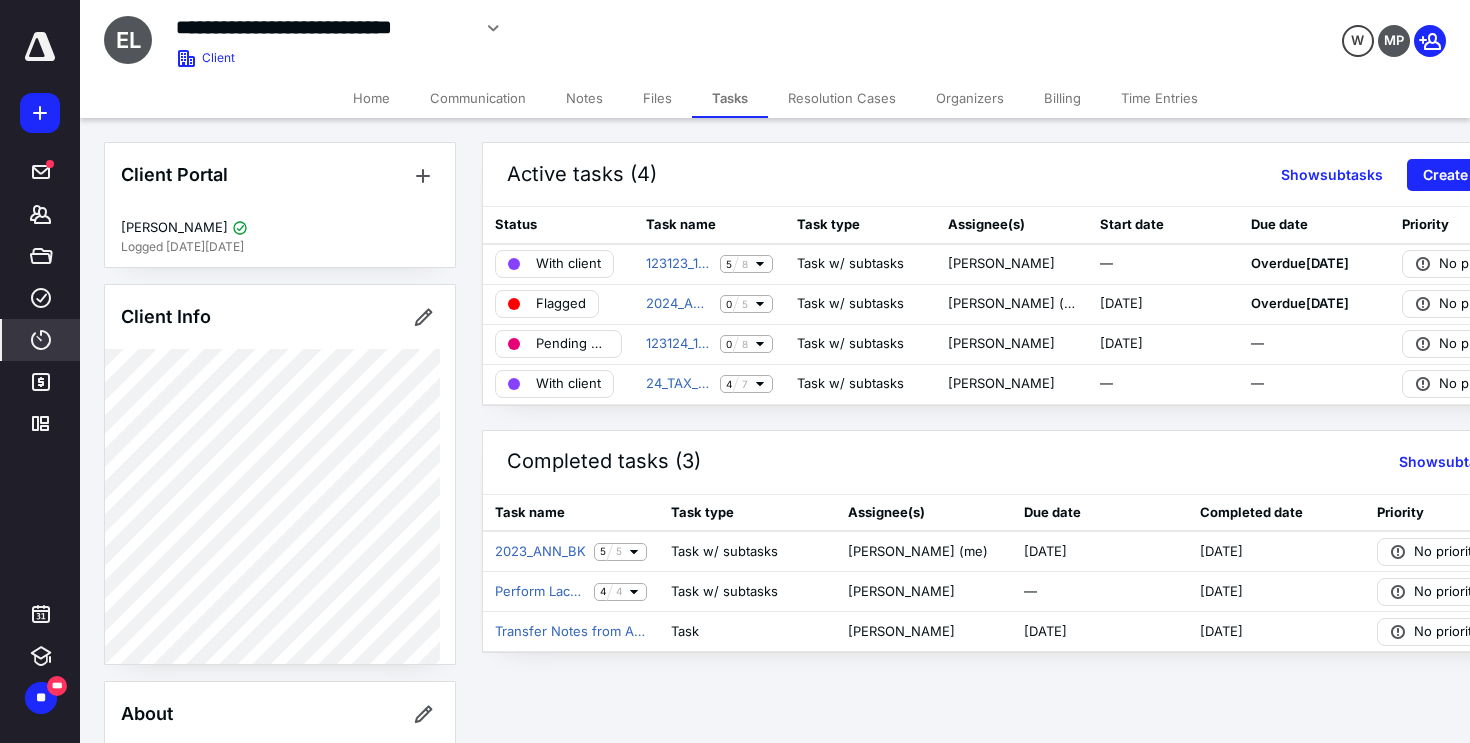 click 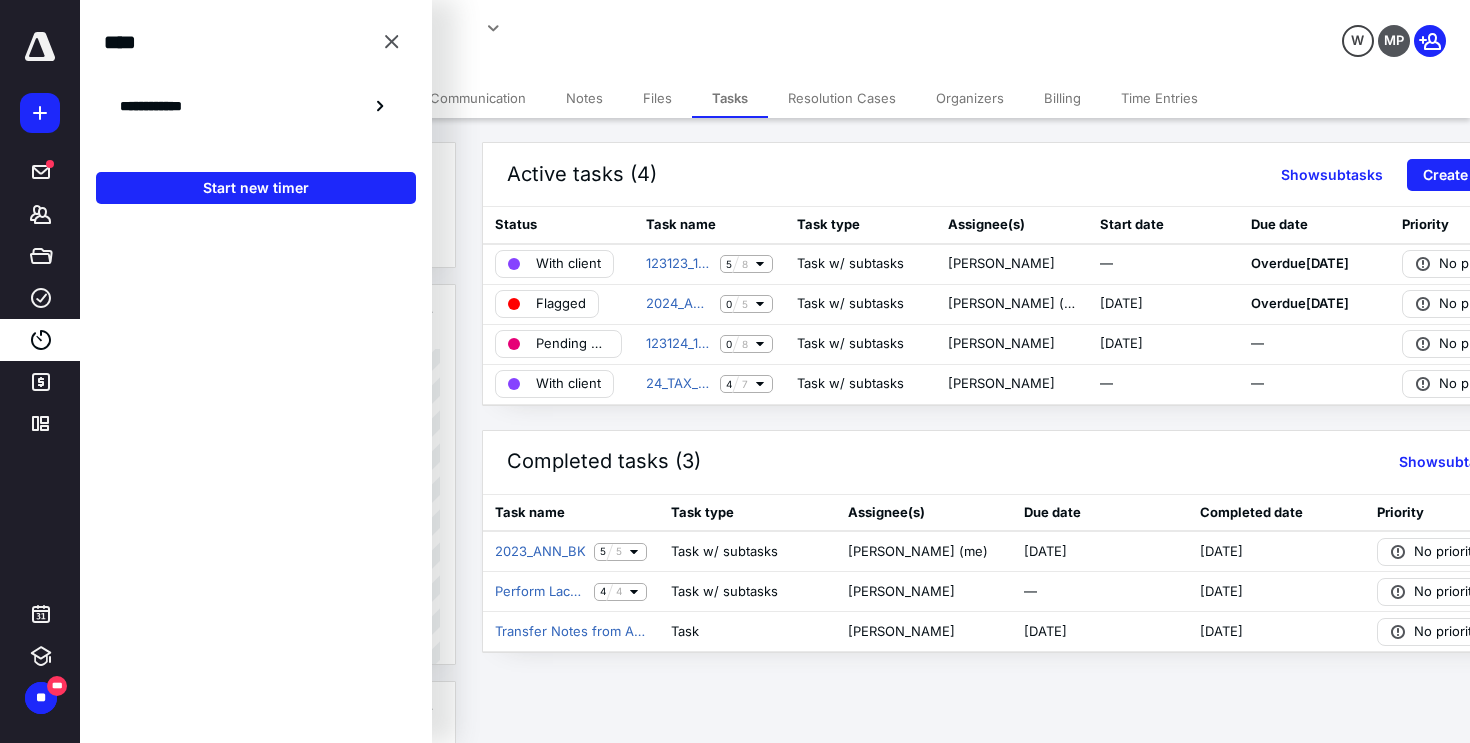 click on "**********" at bounding box center (256, 106) 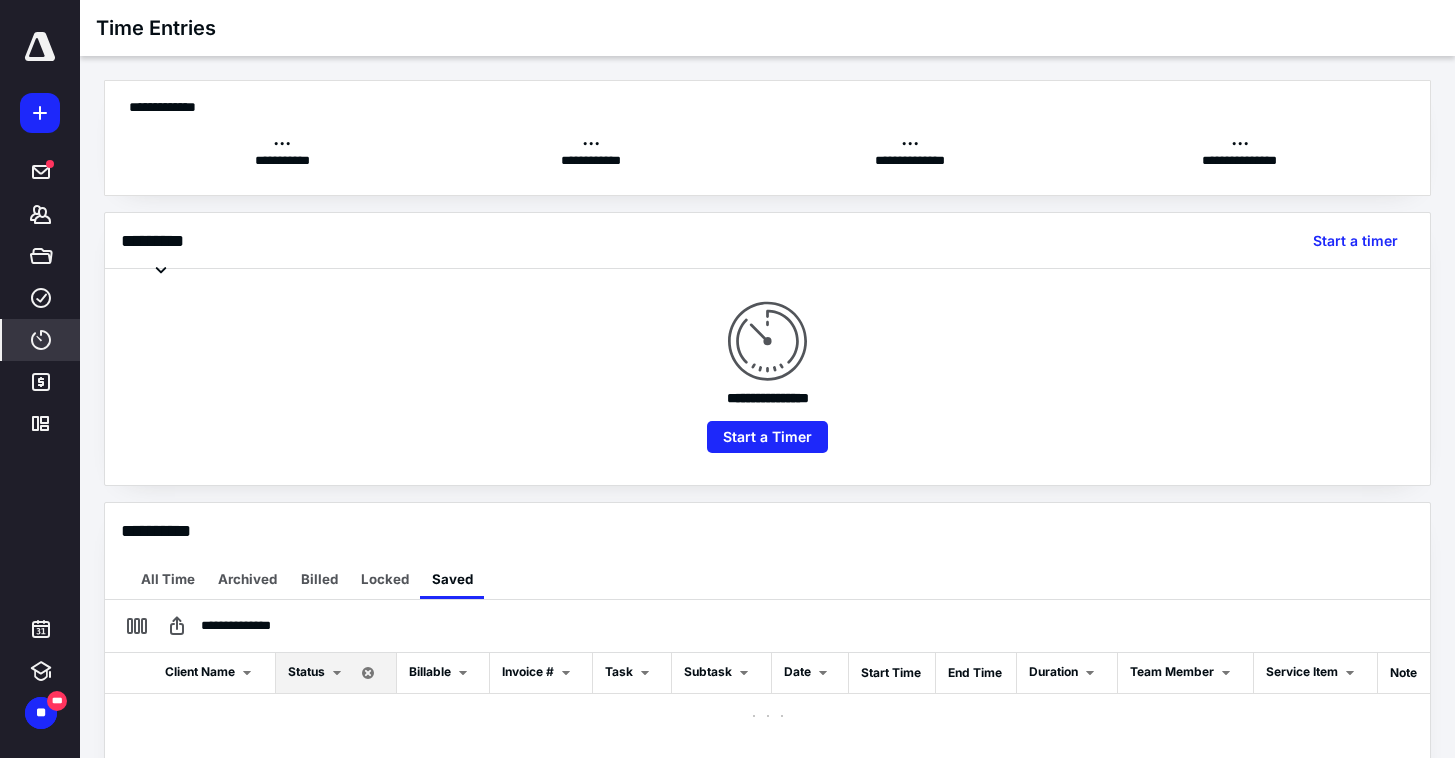 scroll, scrollTop: 0, scrollLeft: 0, axis: both 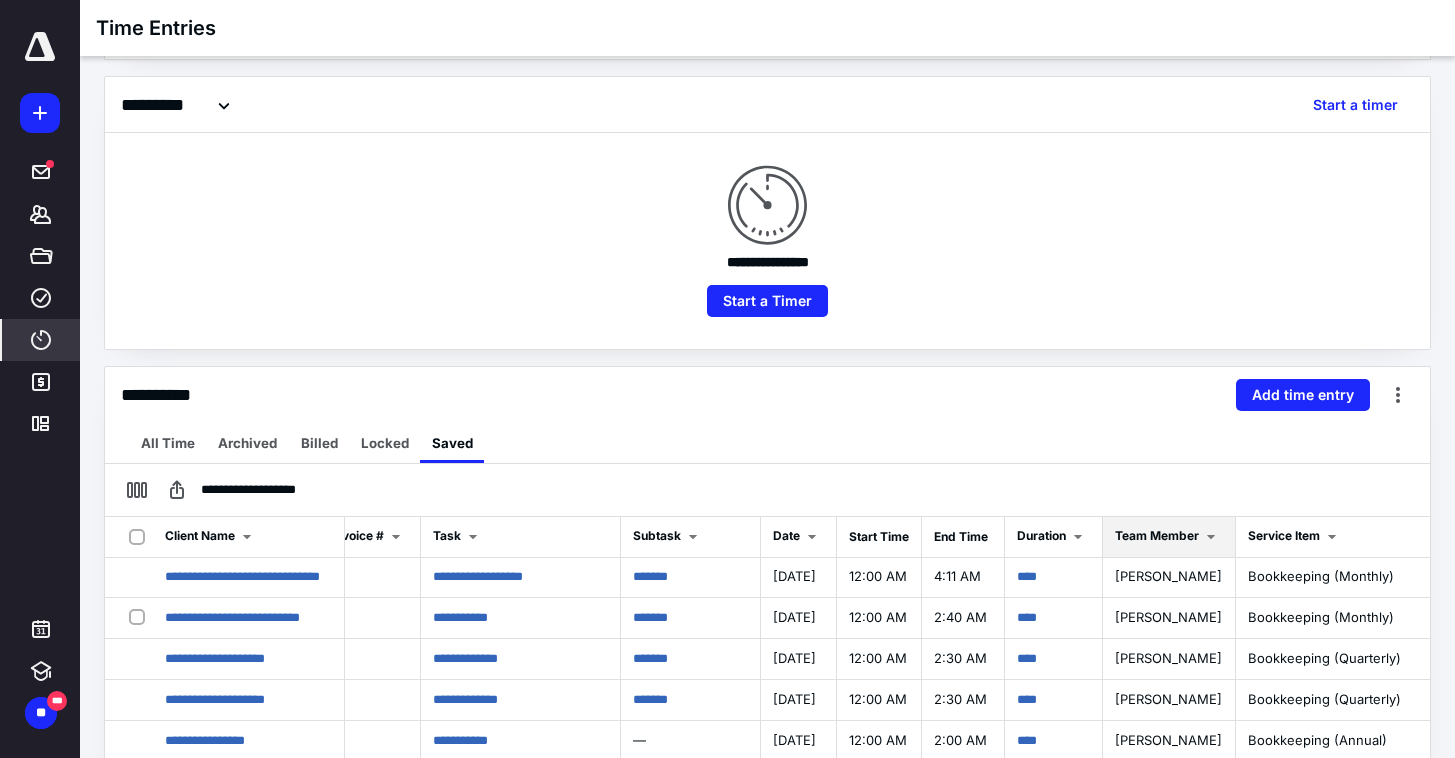click on "Team Member" at bounding box center [1157, 535] 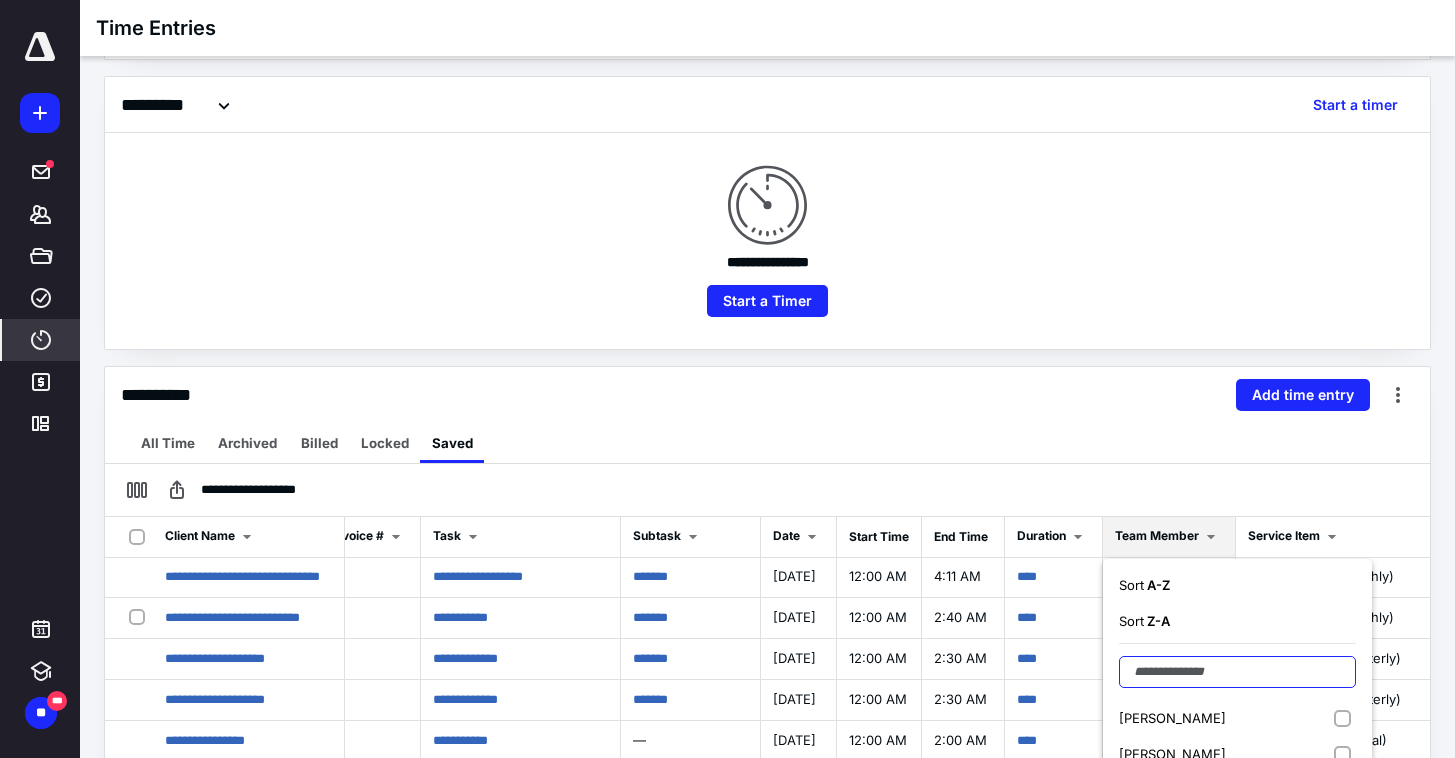 click at bounding box center [1237, 672] 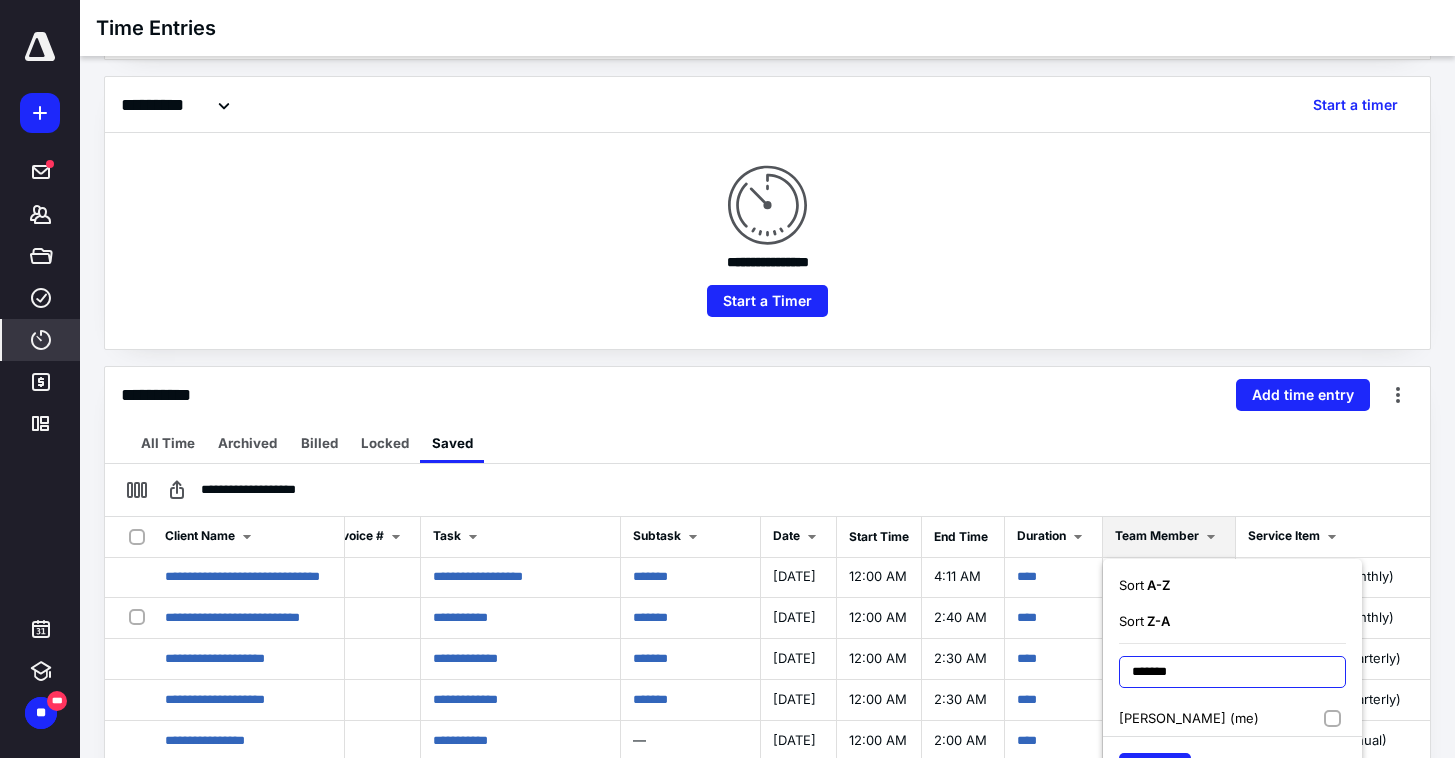 type on "*******" 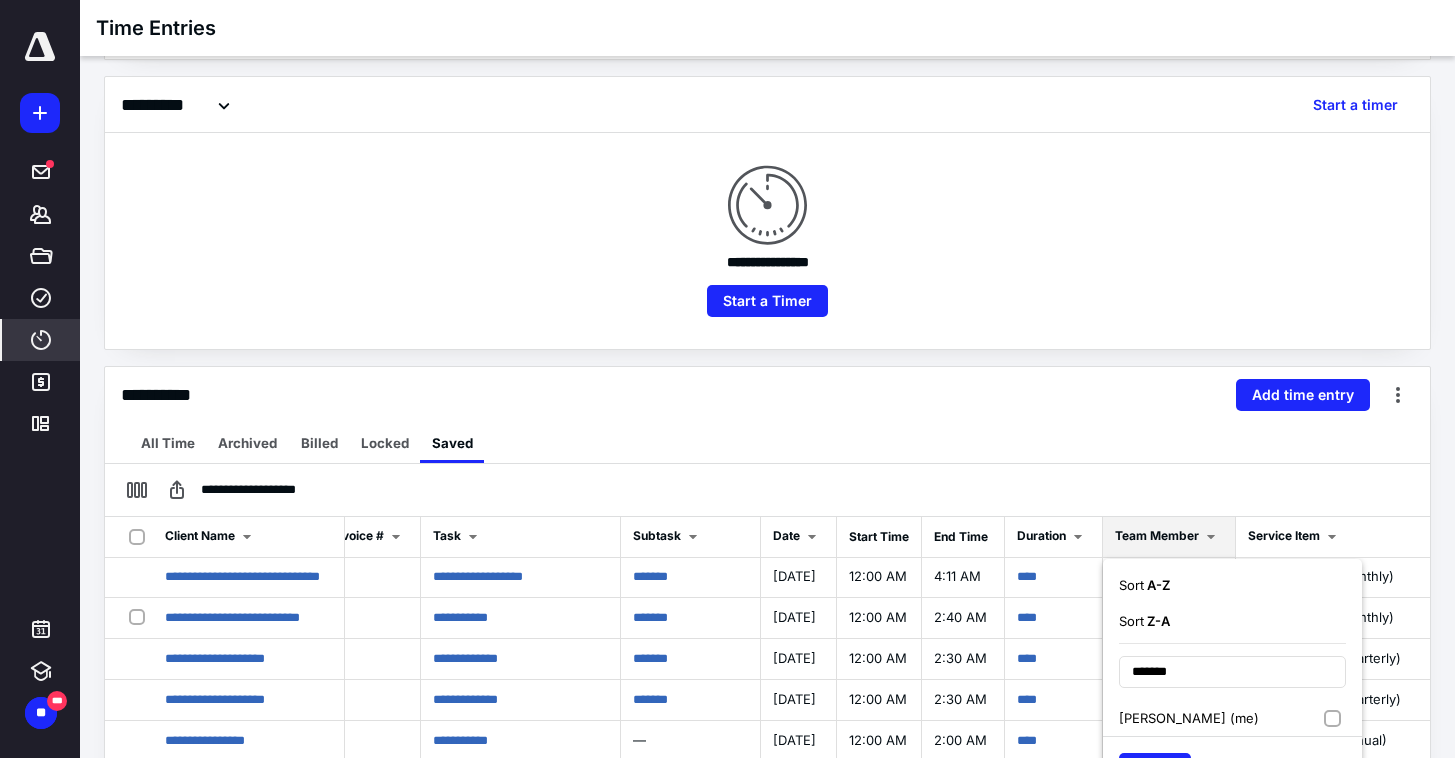 click on "Kenneth Alito (me)" at bounding box center (1232, 718) 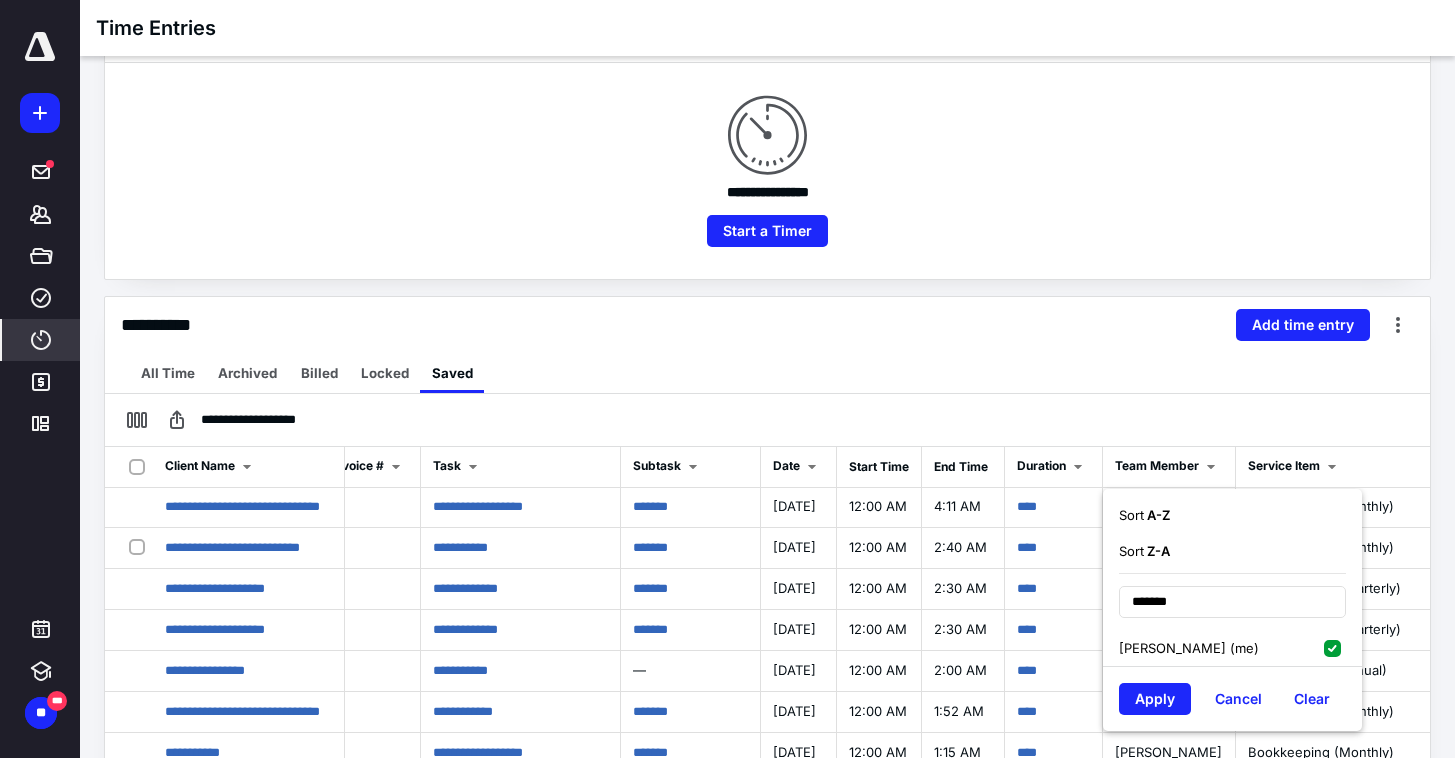 scroll, scrollTop: 207, scrollLeft: 0, axis: vertical 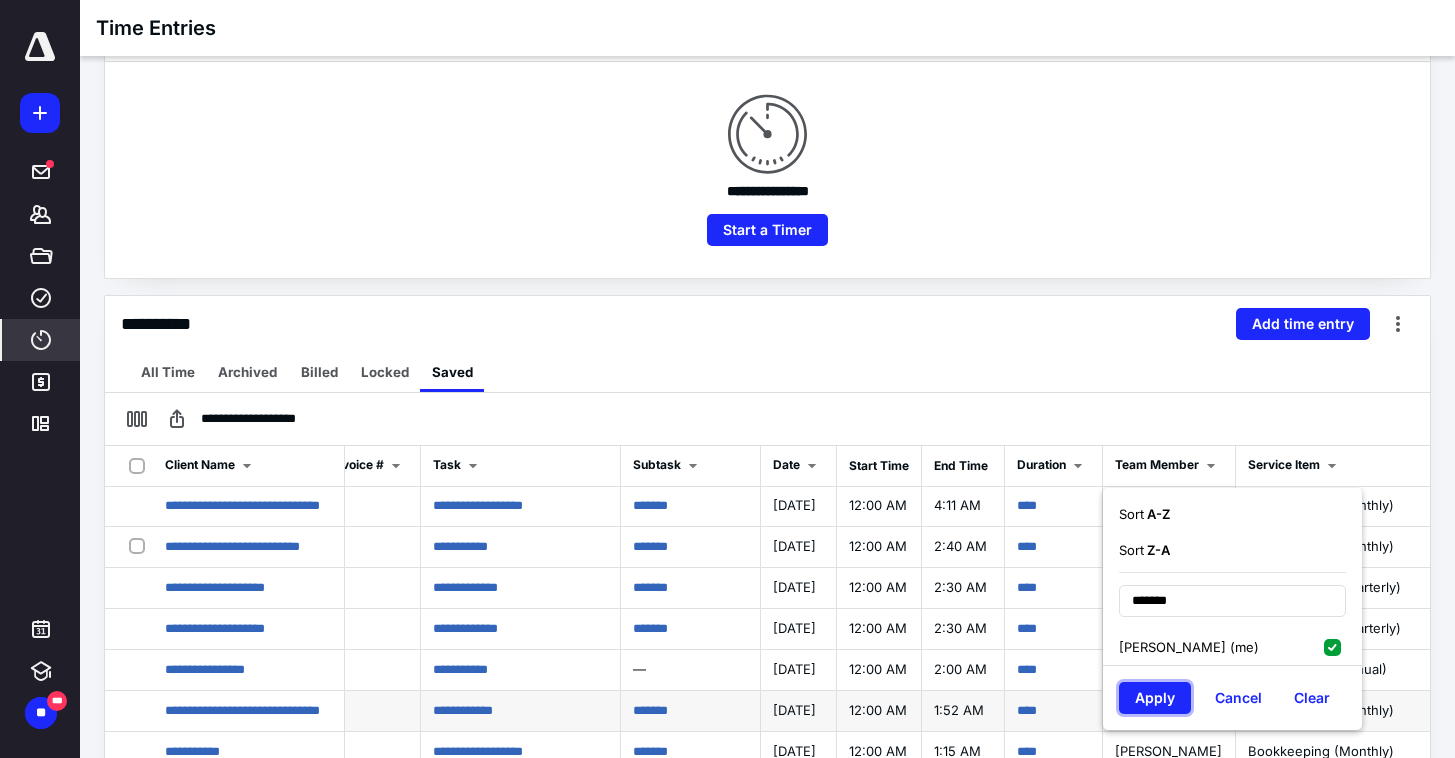 click on "Apply" at bounding box center (1155, 698) 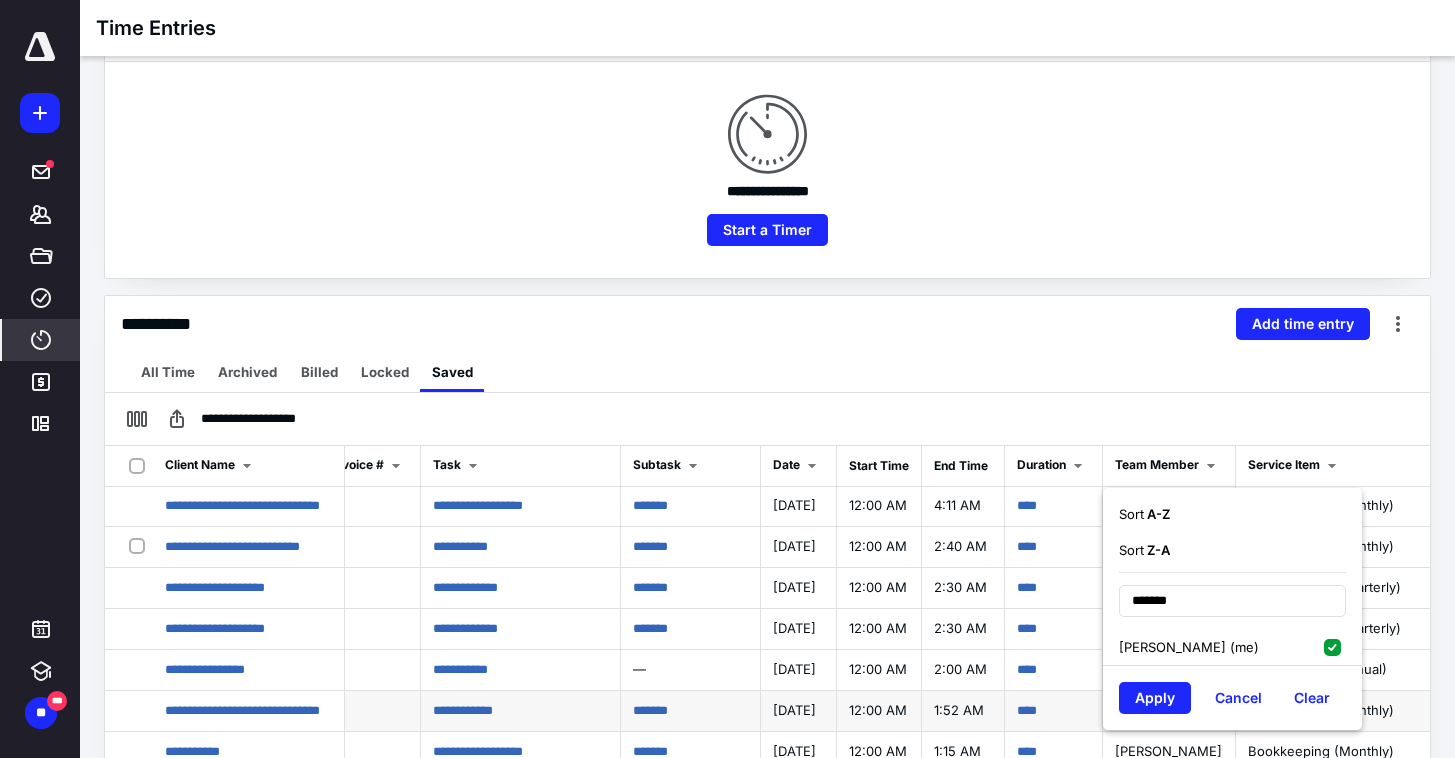 scroll, scrollTop: 0, scrollLeft: 10, axis: horizontal 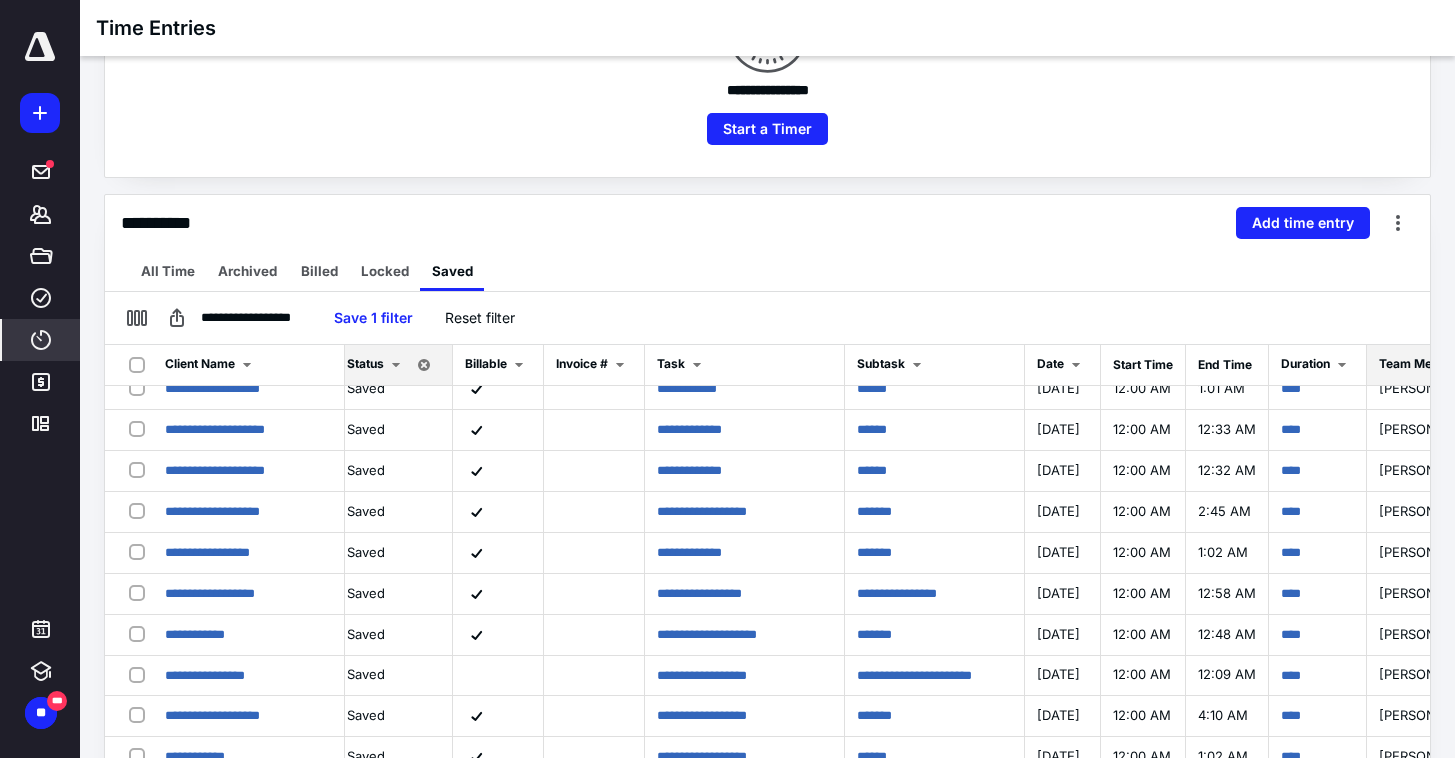 drag, startPoint x: 853, startPoint y: 282, endPoint x: 835, endPoint y: 336, distance: 56.920998 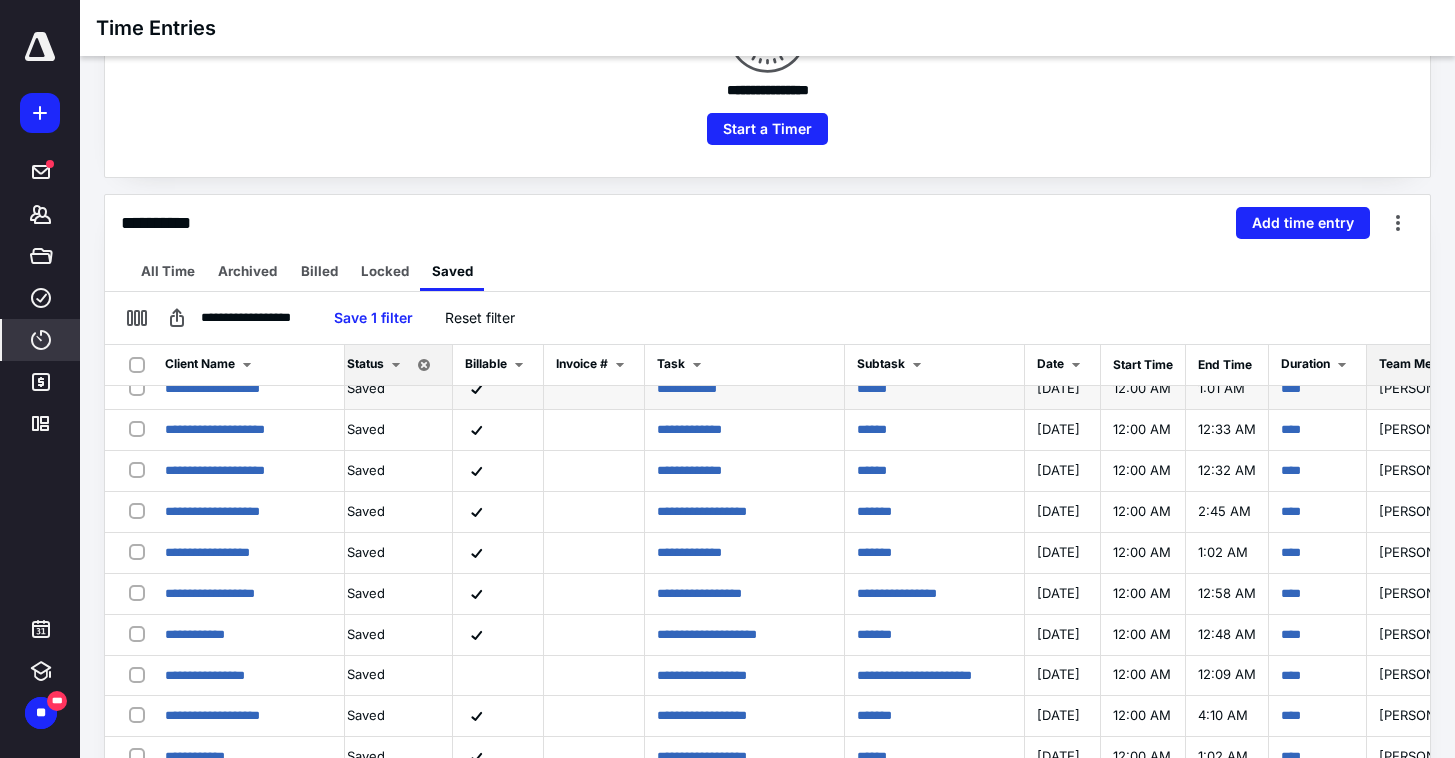 scroll, scrollTop: 0, scrollLeft: 10, axis: horizontal 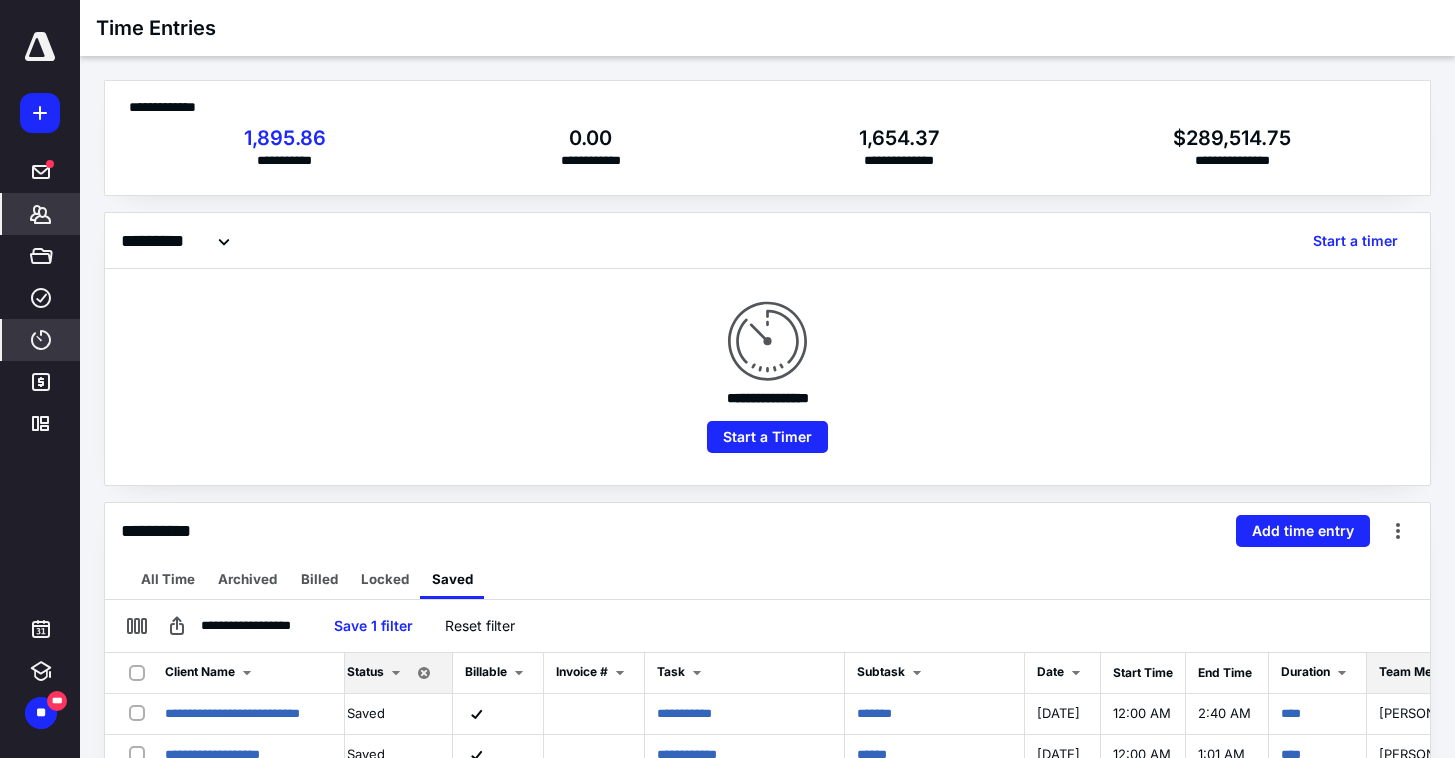 click 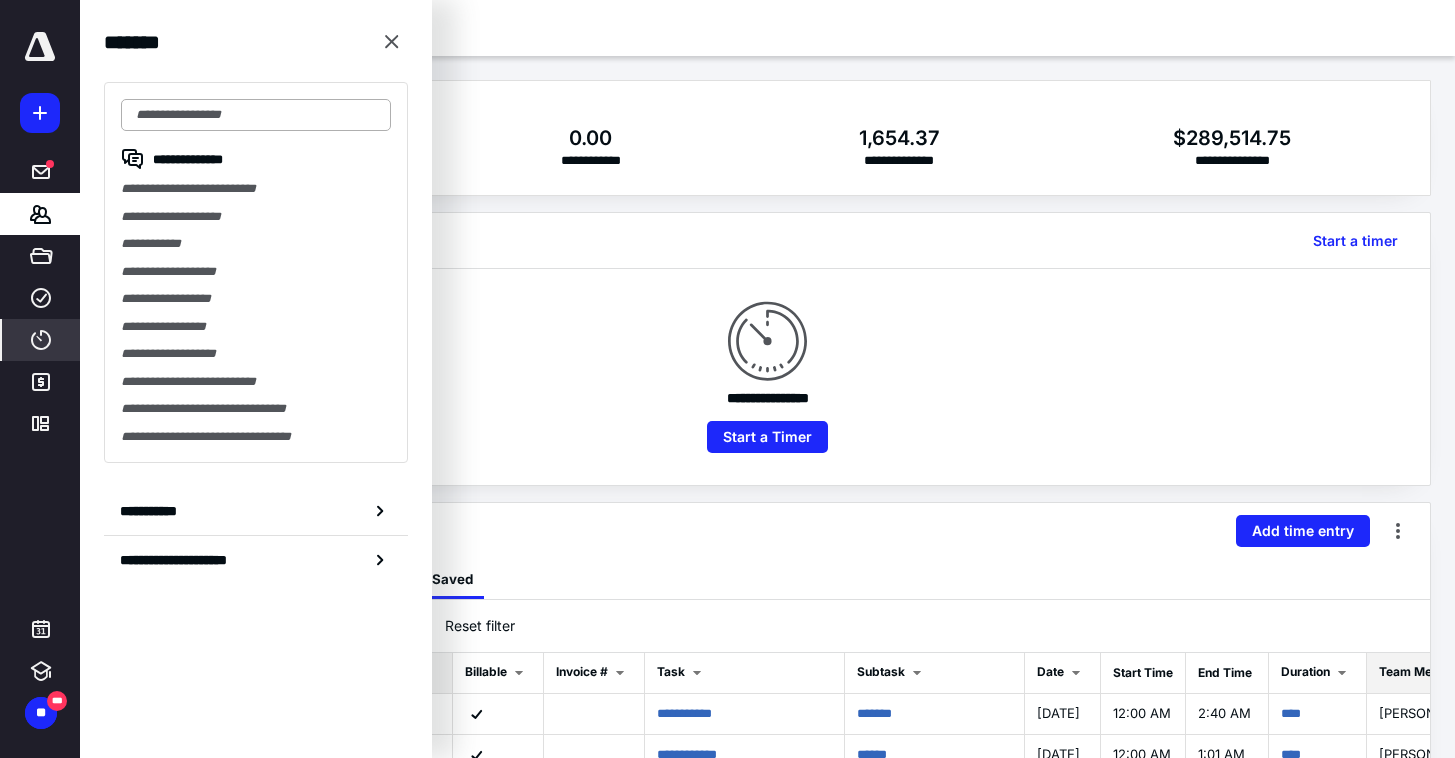 click at bounding box center [256, 115] 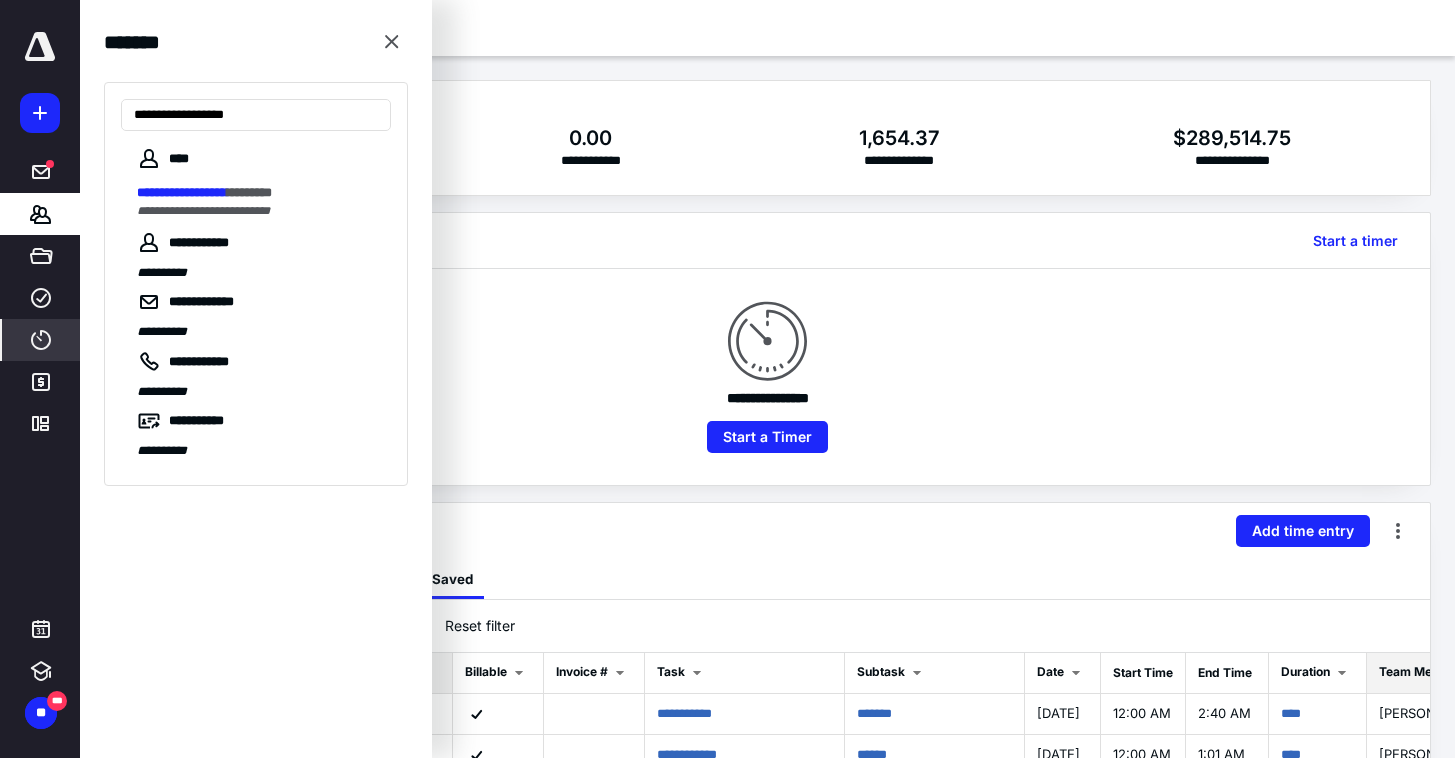 type on "**********" 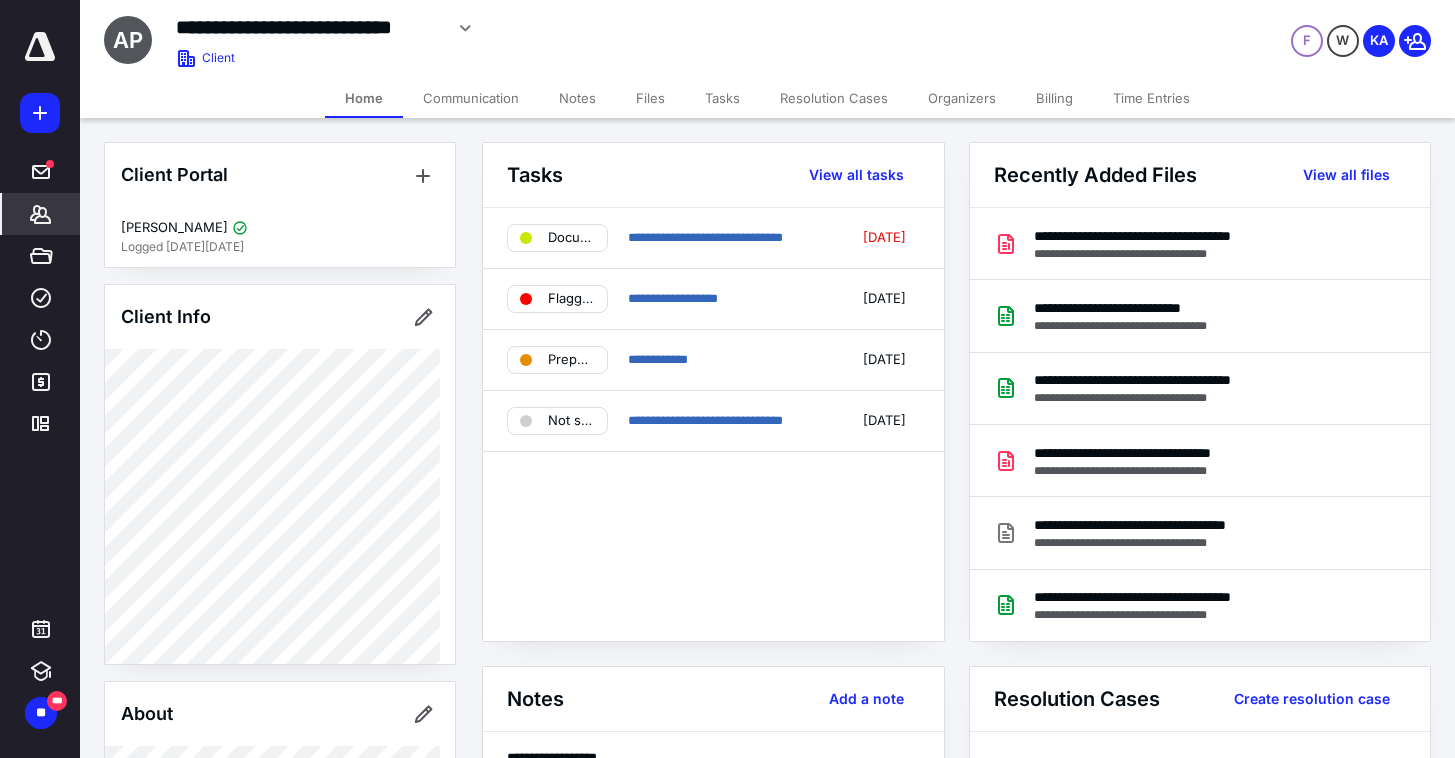 click on "Tasks" at bounding box center (722, 98) 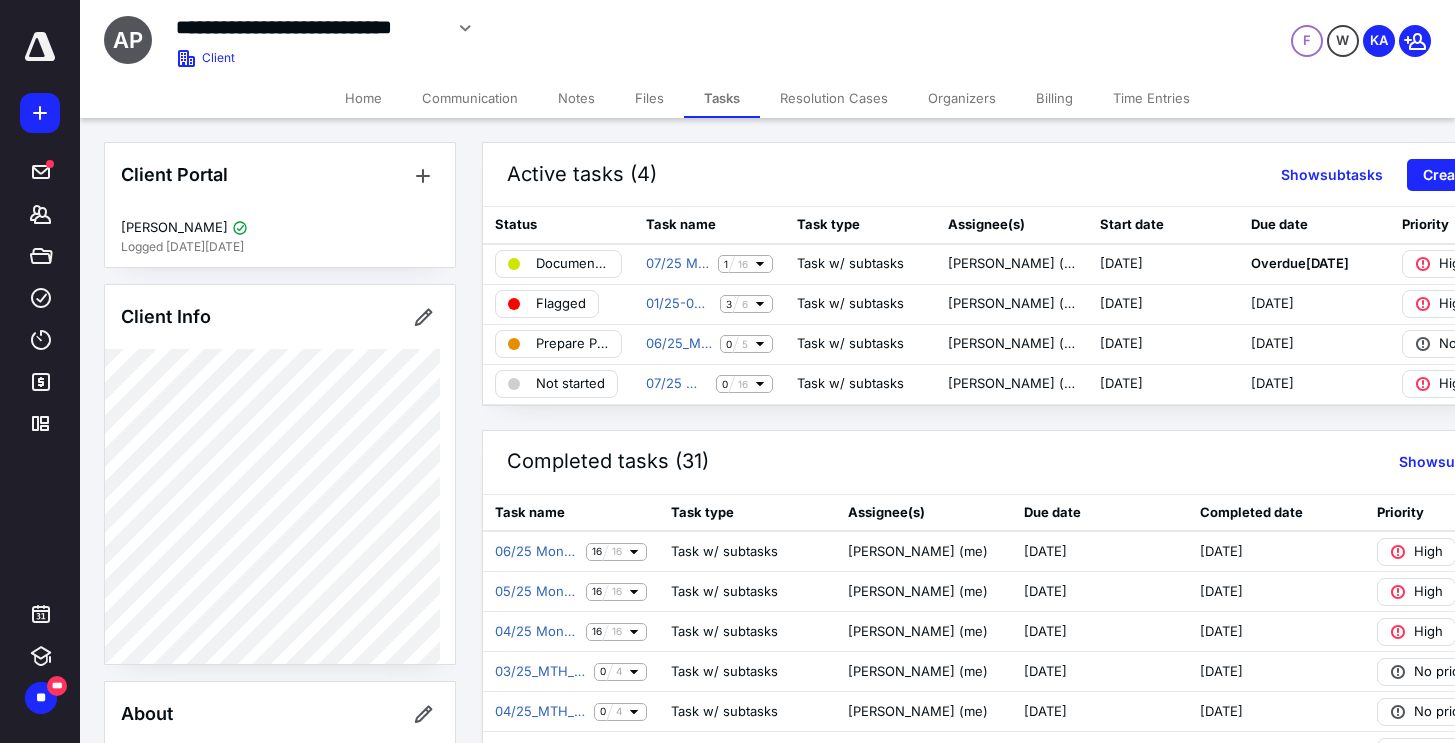 click on "Tasks" at bounding box center (722, 98) 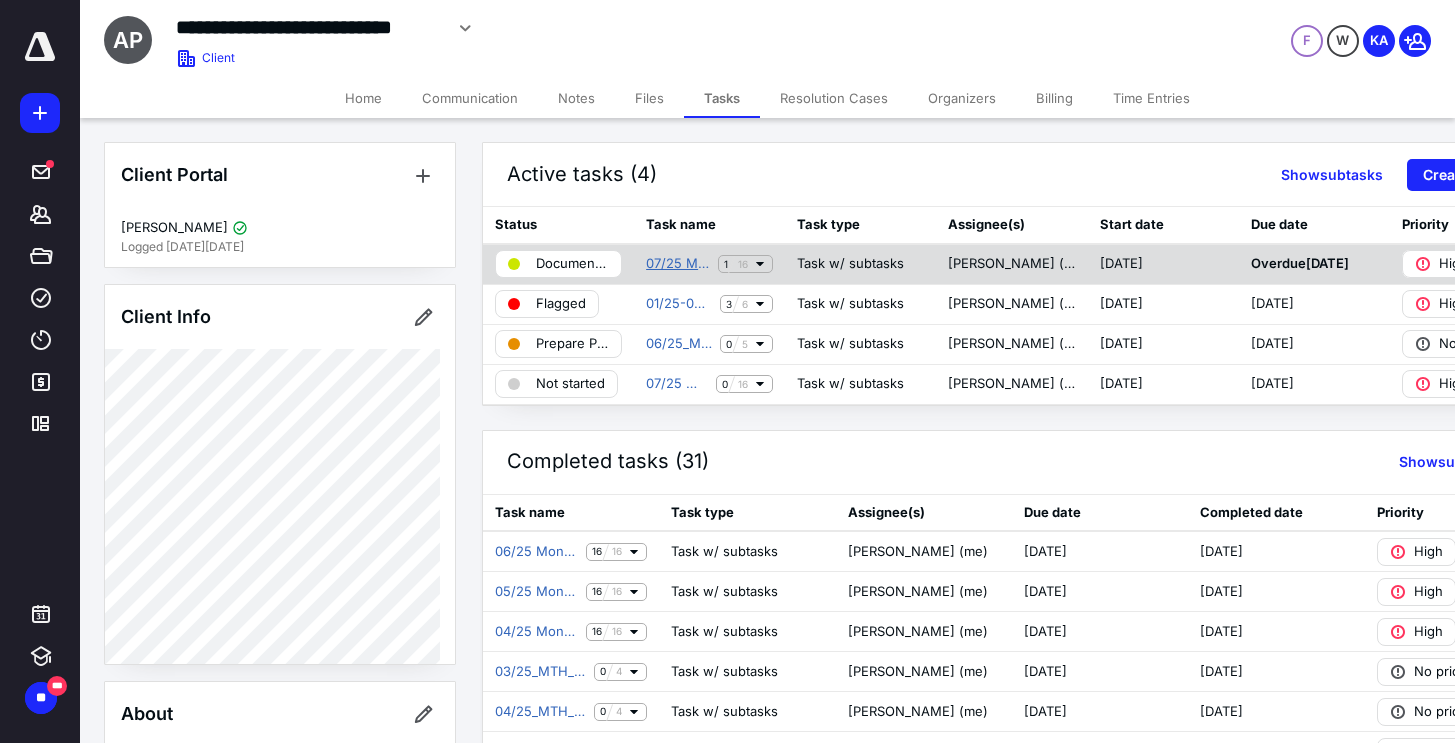 click on "07/25 Monthly Vendor Processing" at bounding box center [678, 264] 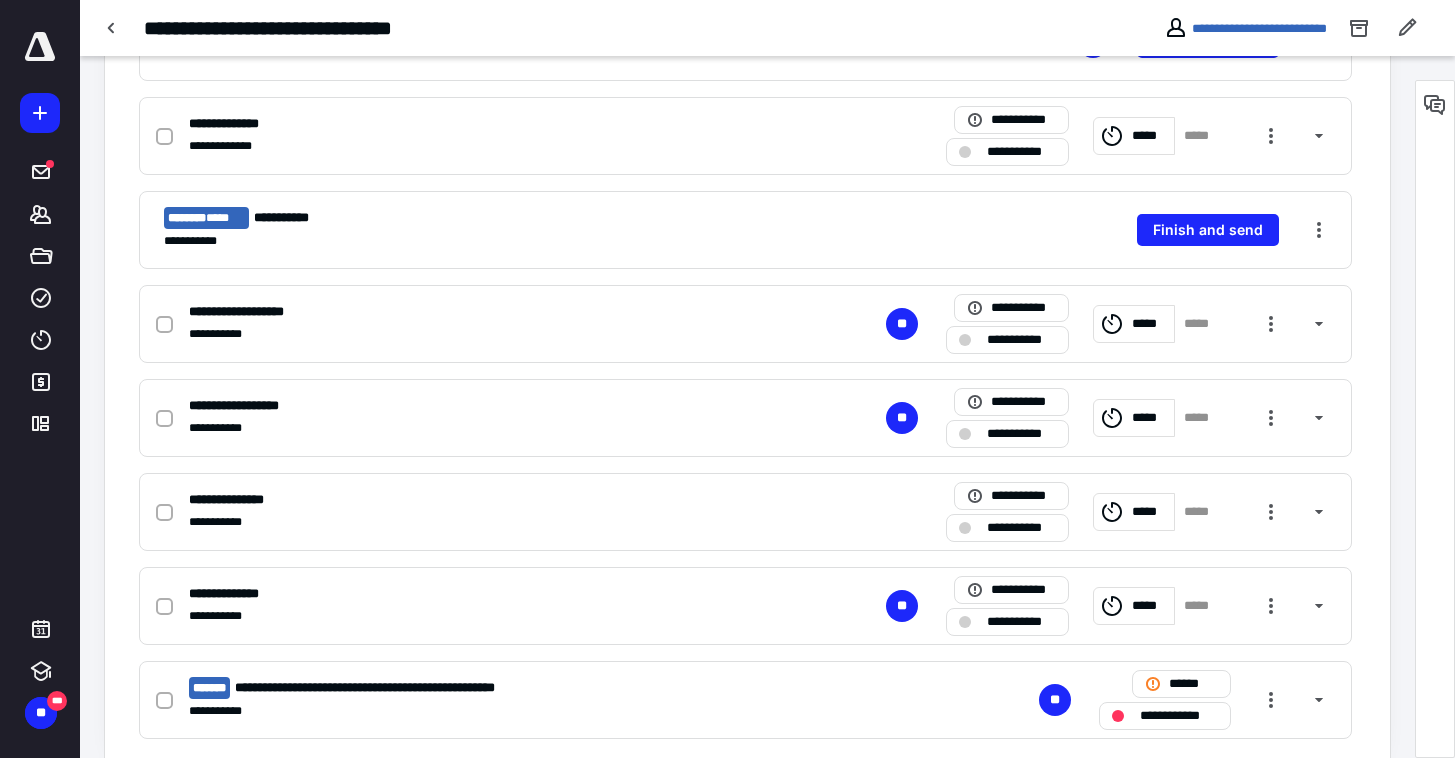 scroll, scrollTop: 1357, scrollLeft: 0, axis: vertical 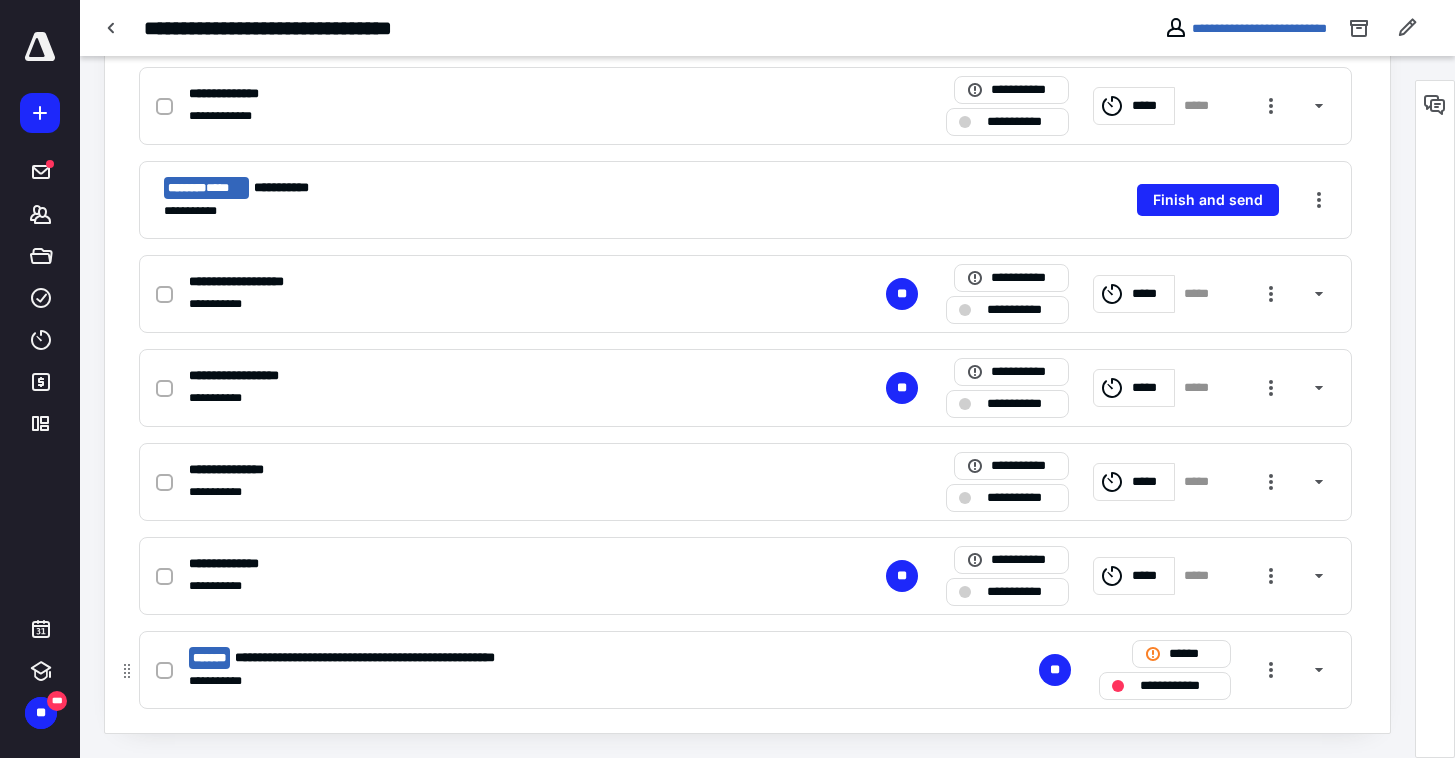 click on "**********" at bounding box center [483, 658] 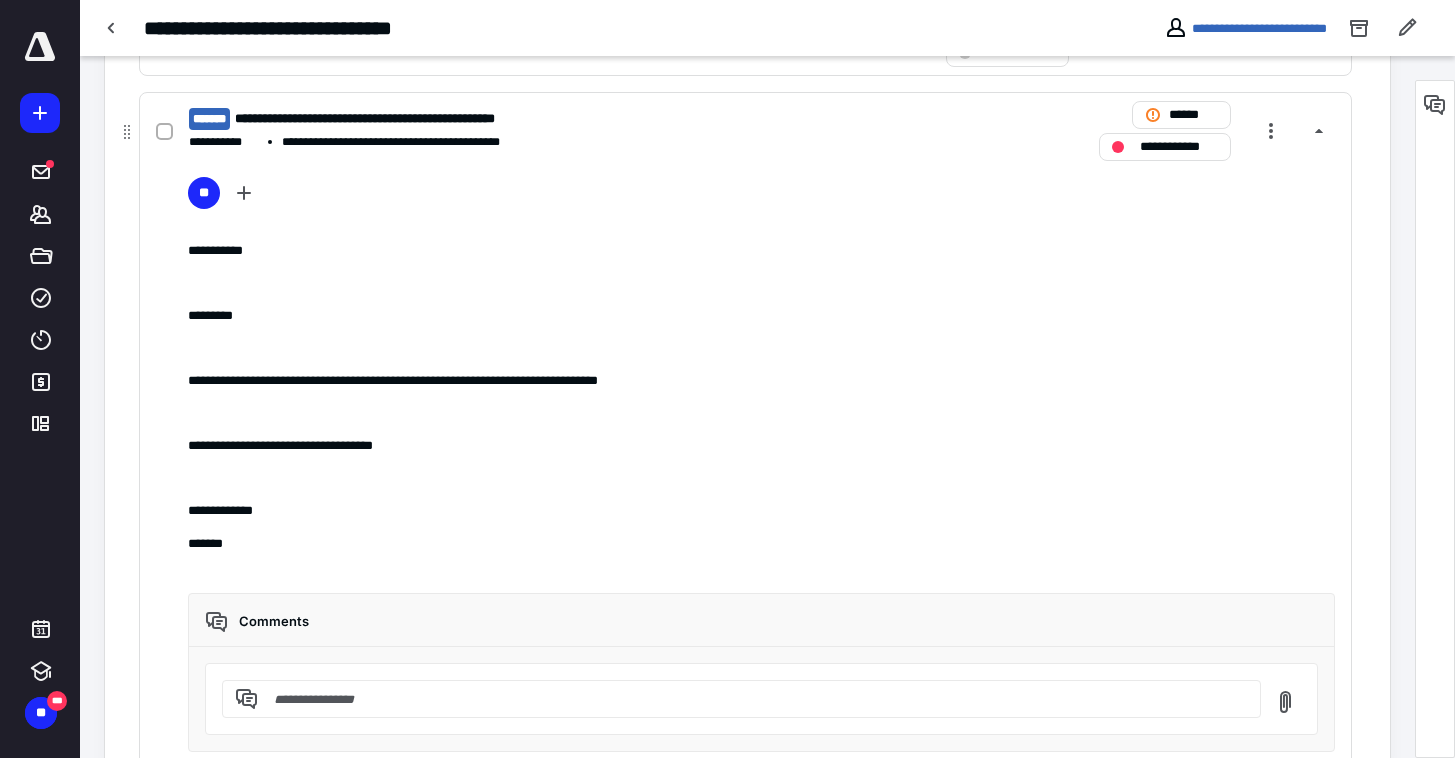 scroll, scrollTop: 1892, scrollLeft: 0, axis: vertical 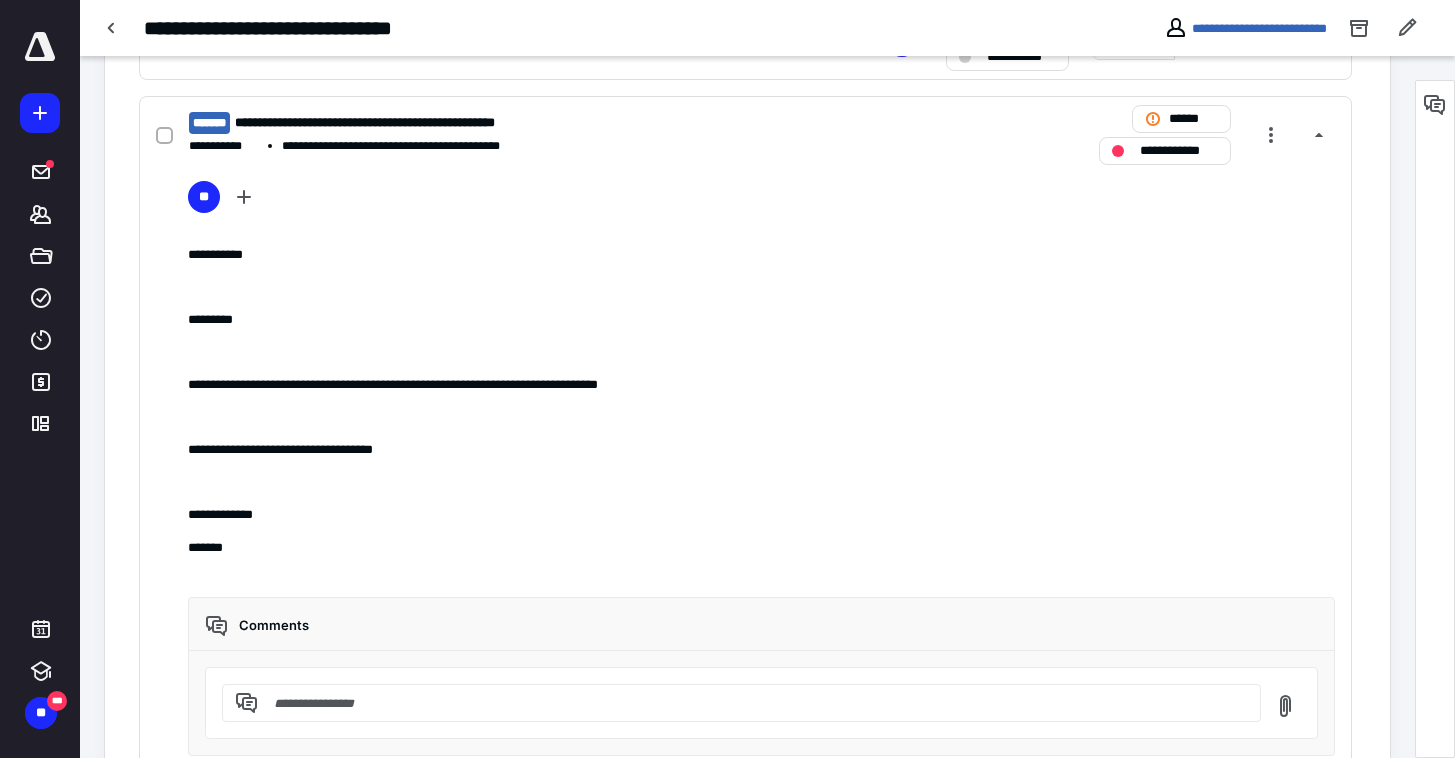 click on "**********" at bounding box center [483, 123] 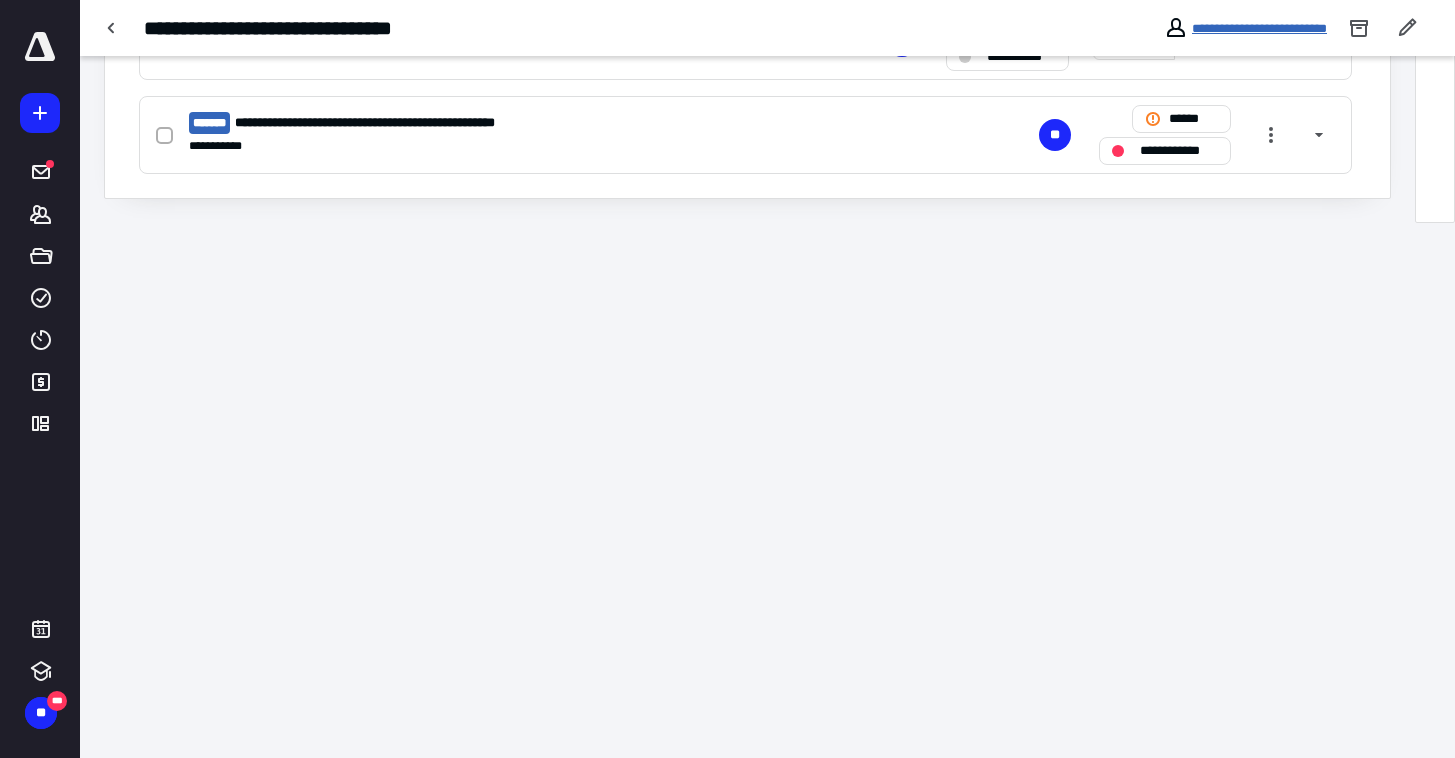 scroll, scrollTop: 1357, scrollLeft: 0, axis: vertical 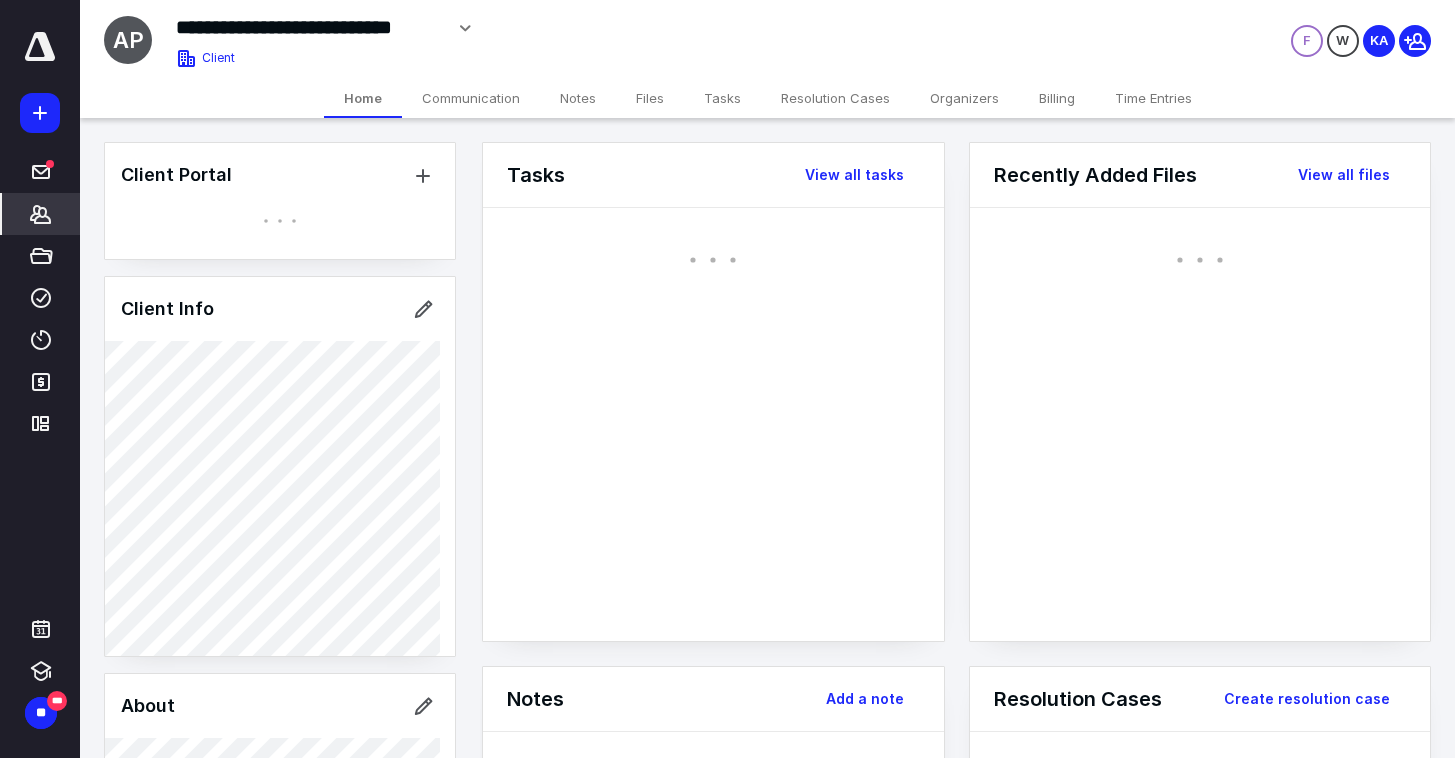 click on "Files" at bounding box center [650, 98] 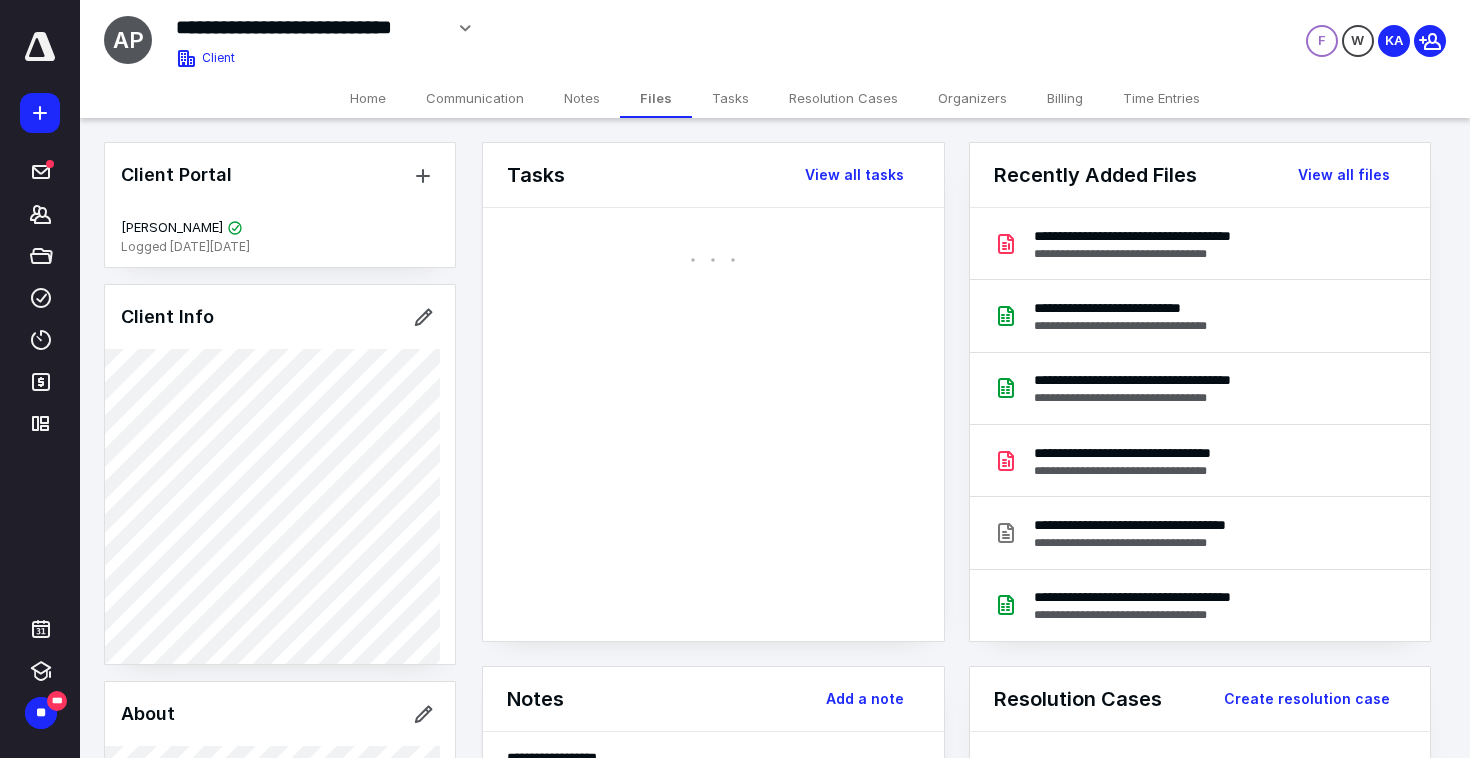 scroll, scrollTop: 0, scrollLeft: 0, axis: both 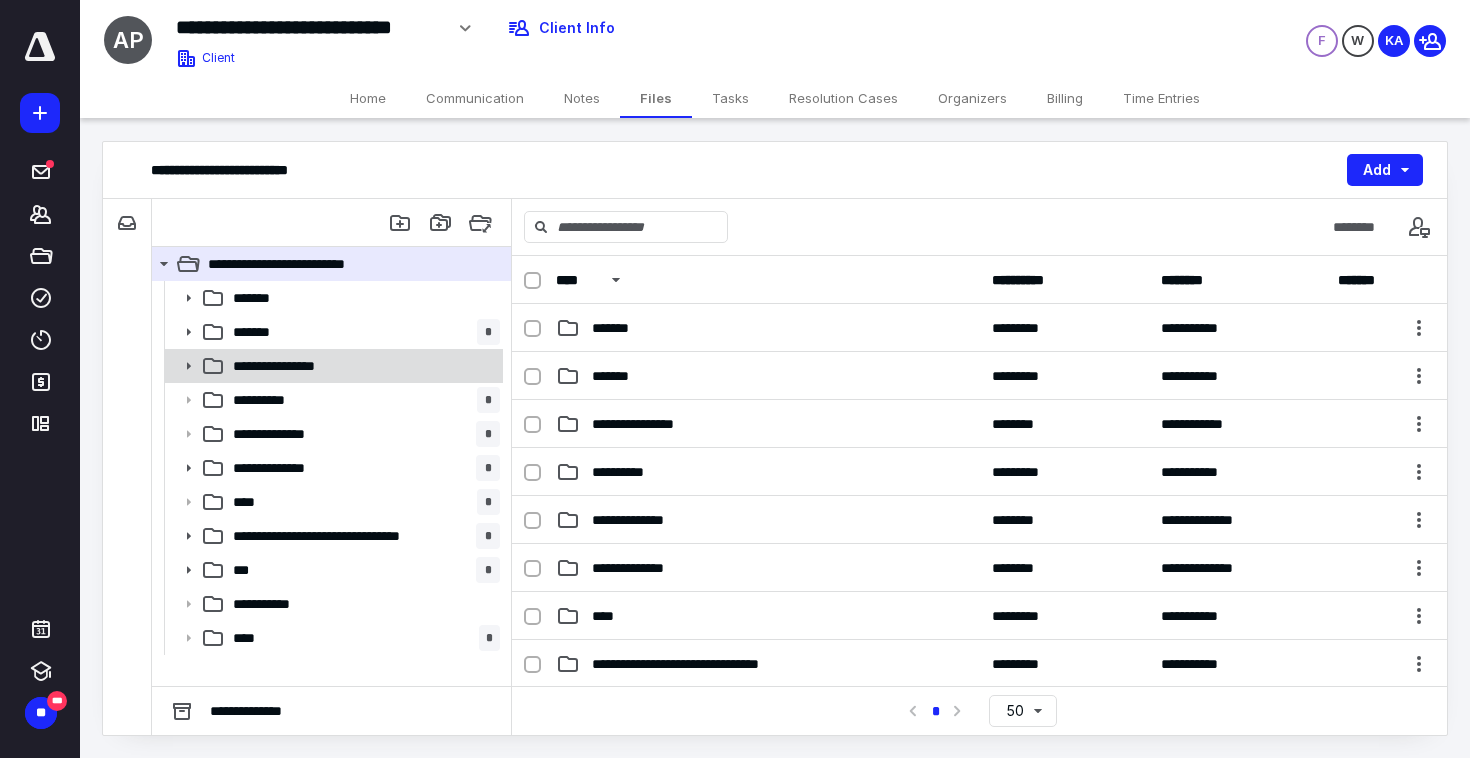 click 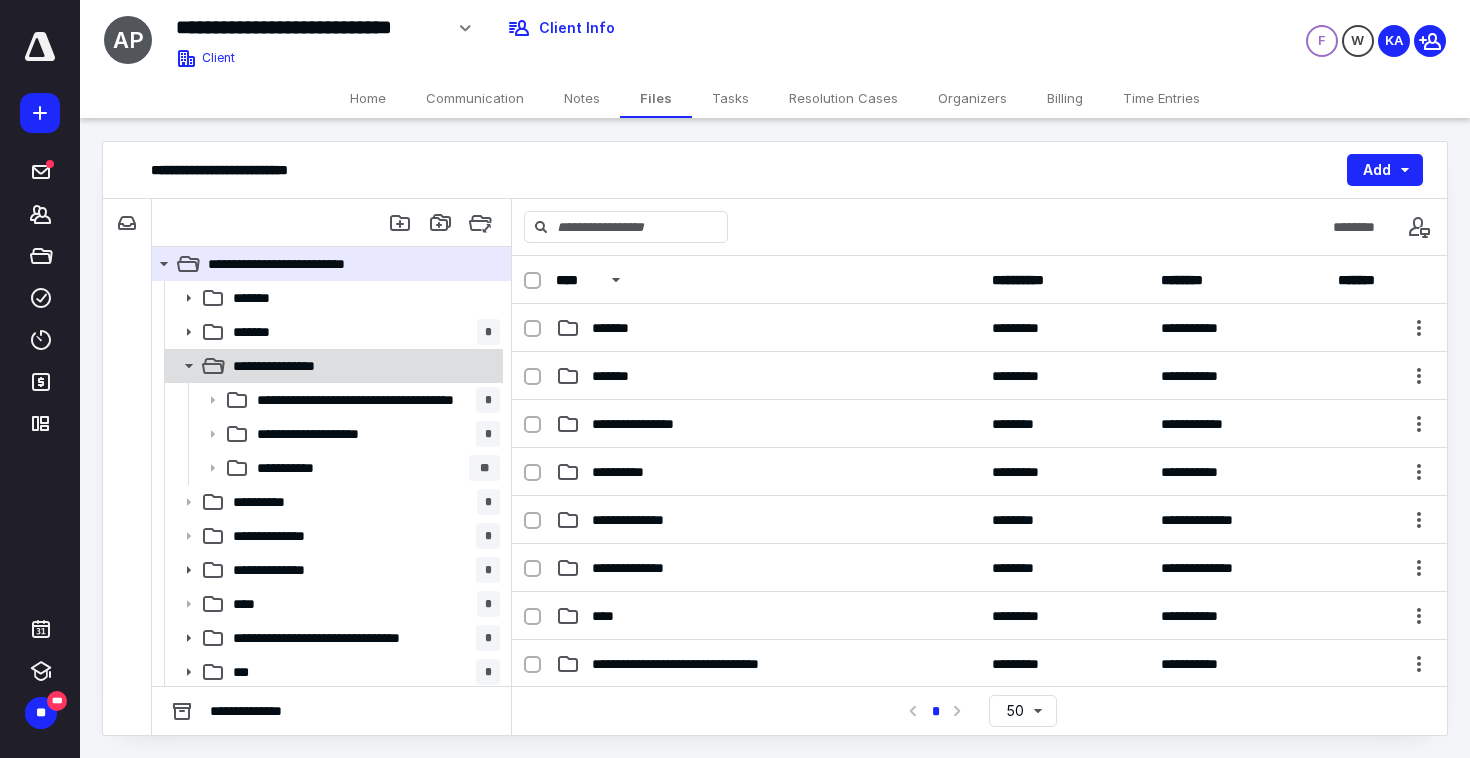 click 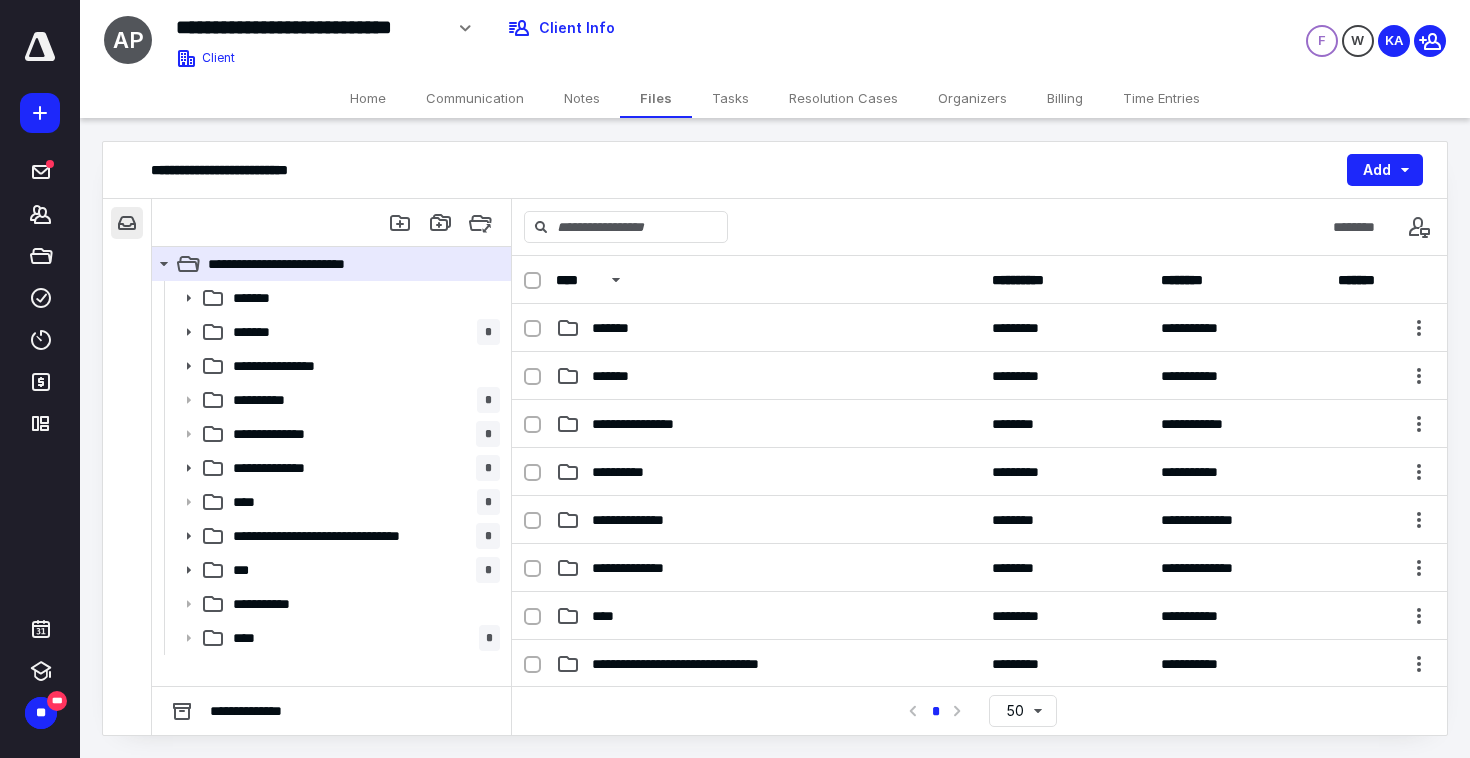 click at bounding box center (127, 223) 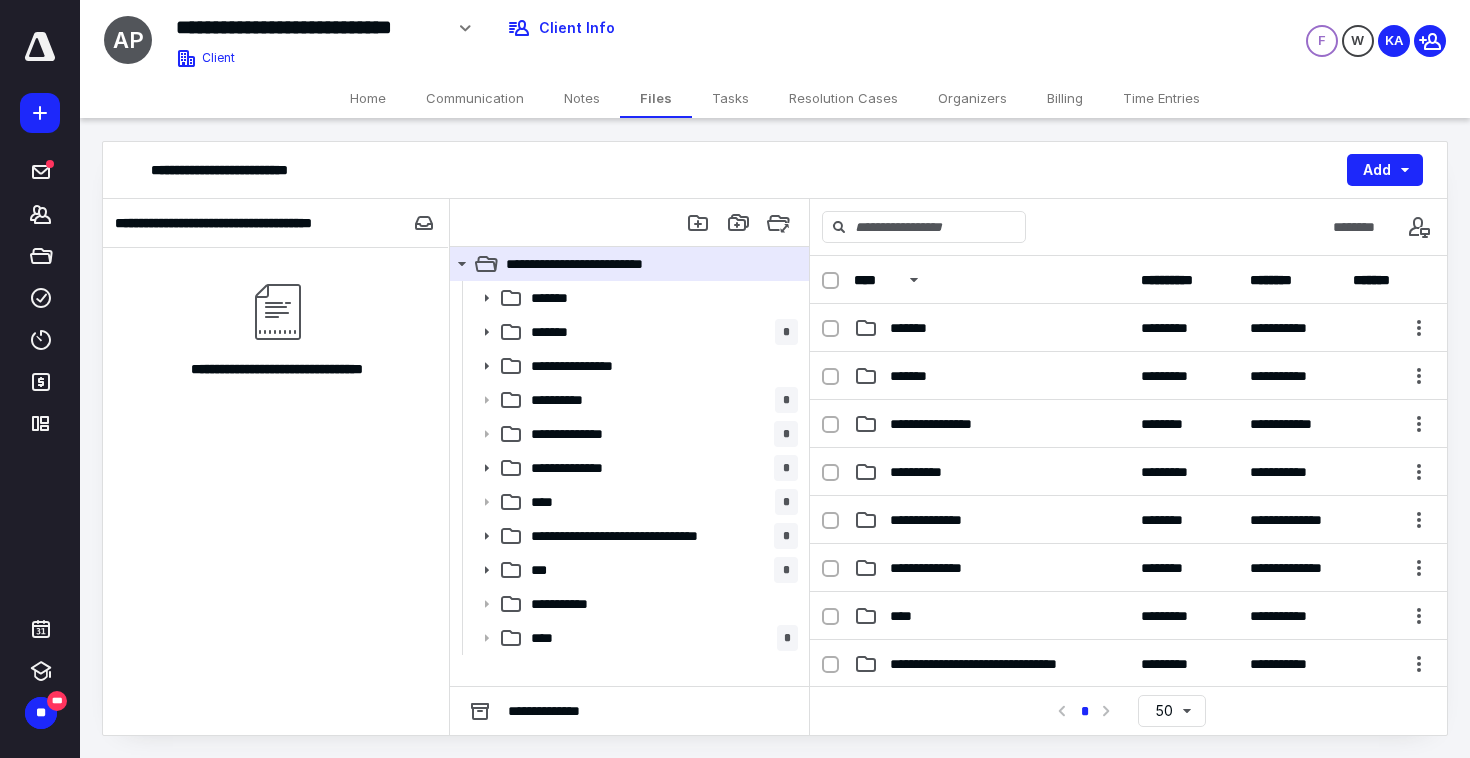 click on "**********" at bounding box center [251, 223] 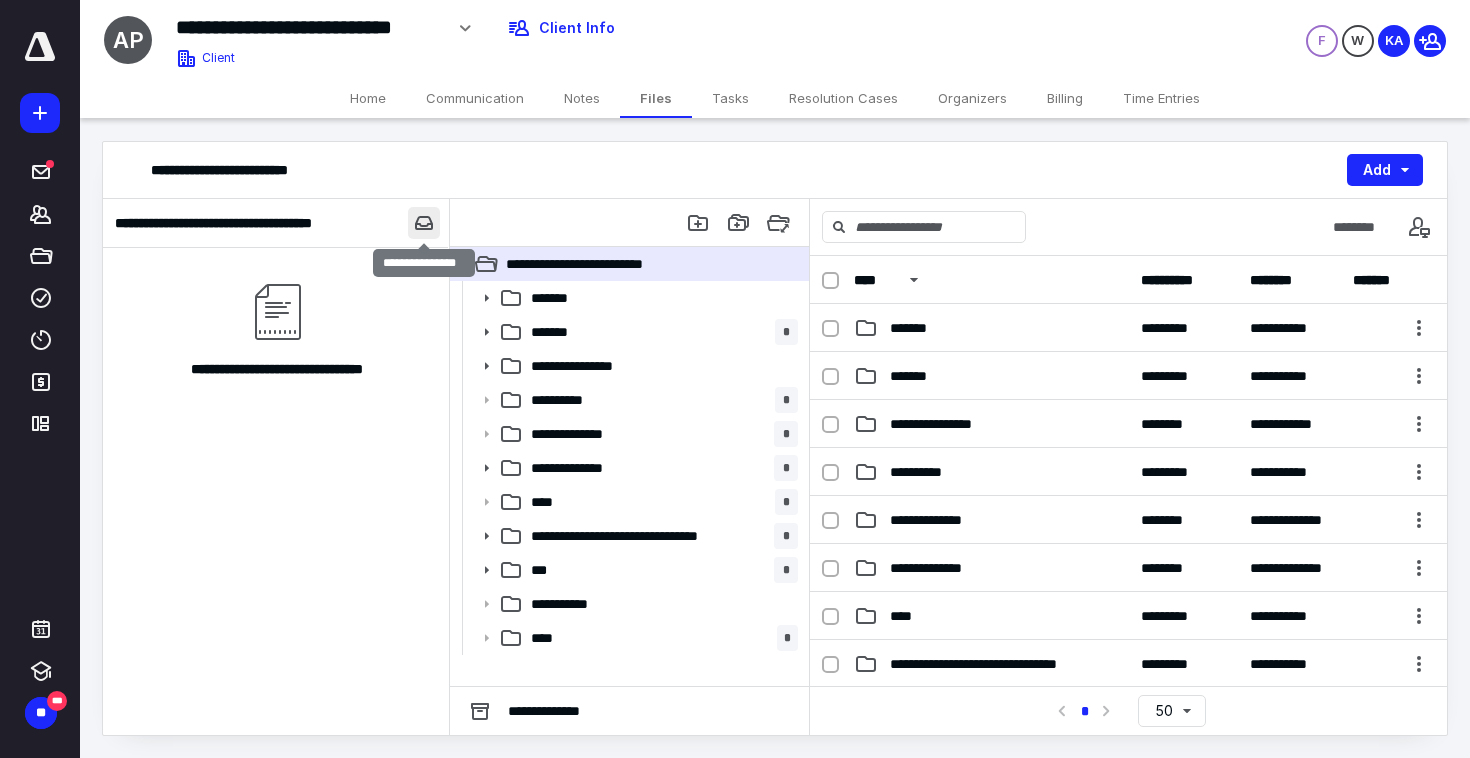 click at bounding box center [424, 223] 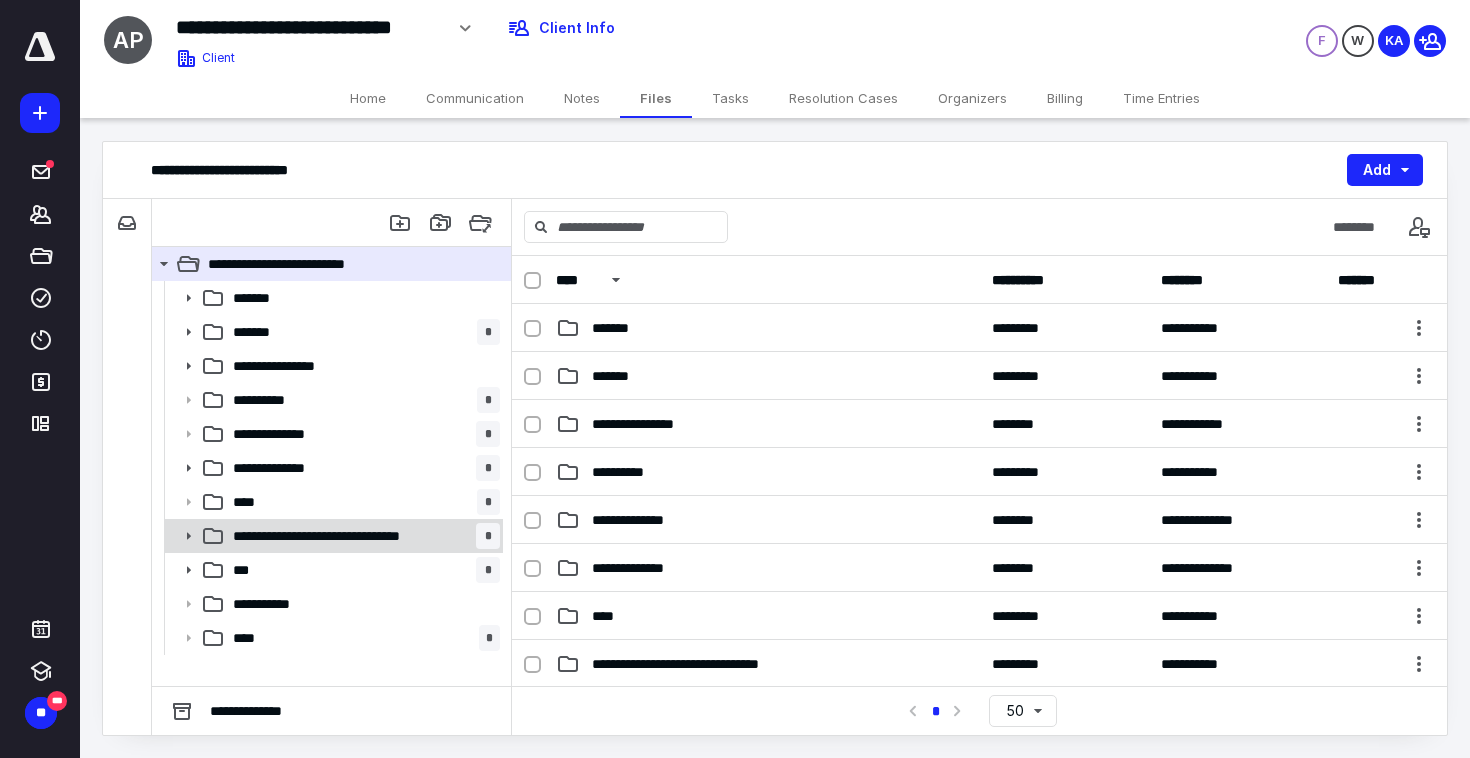 click 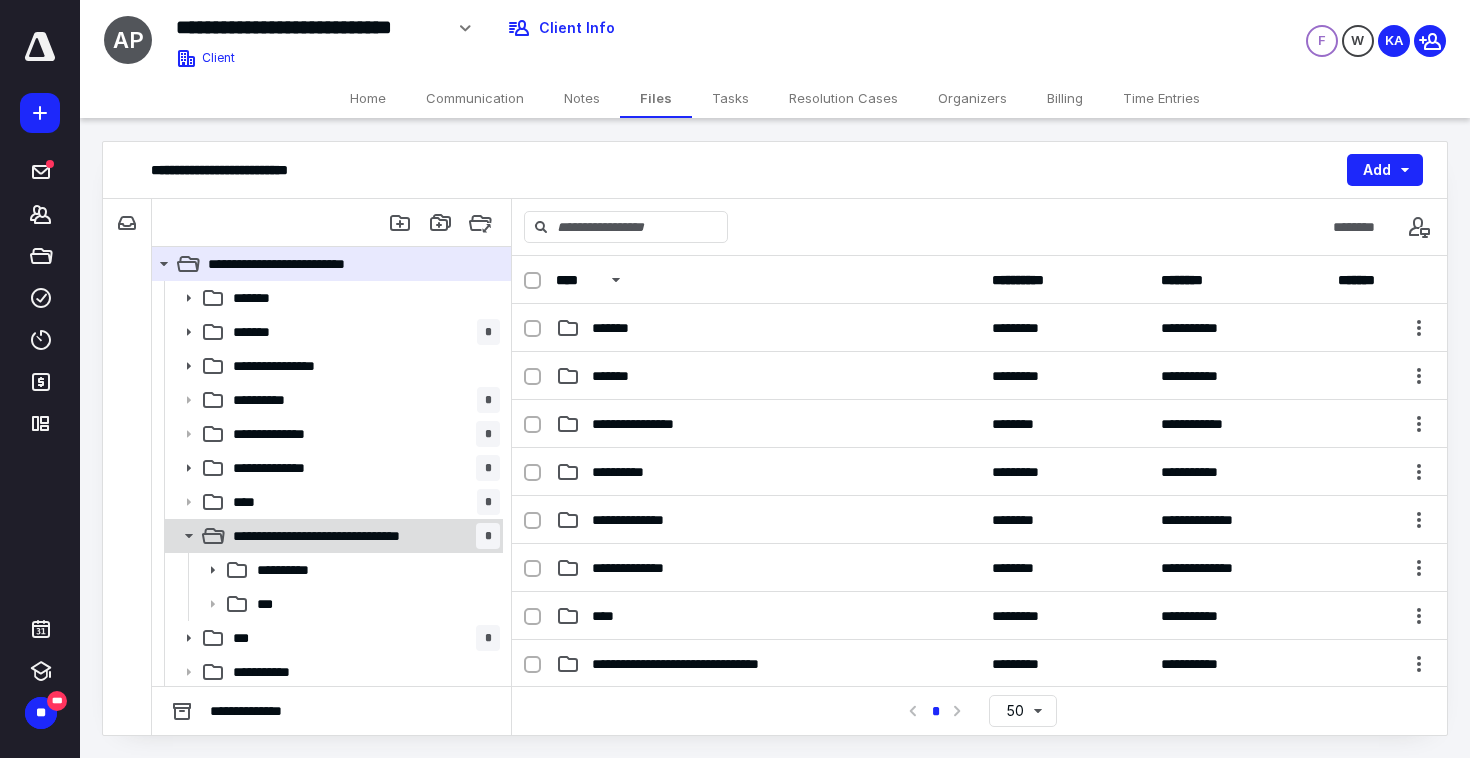 scroll, scrollTop: 37, scrollLeft: 0, axis: vertical 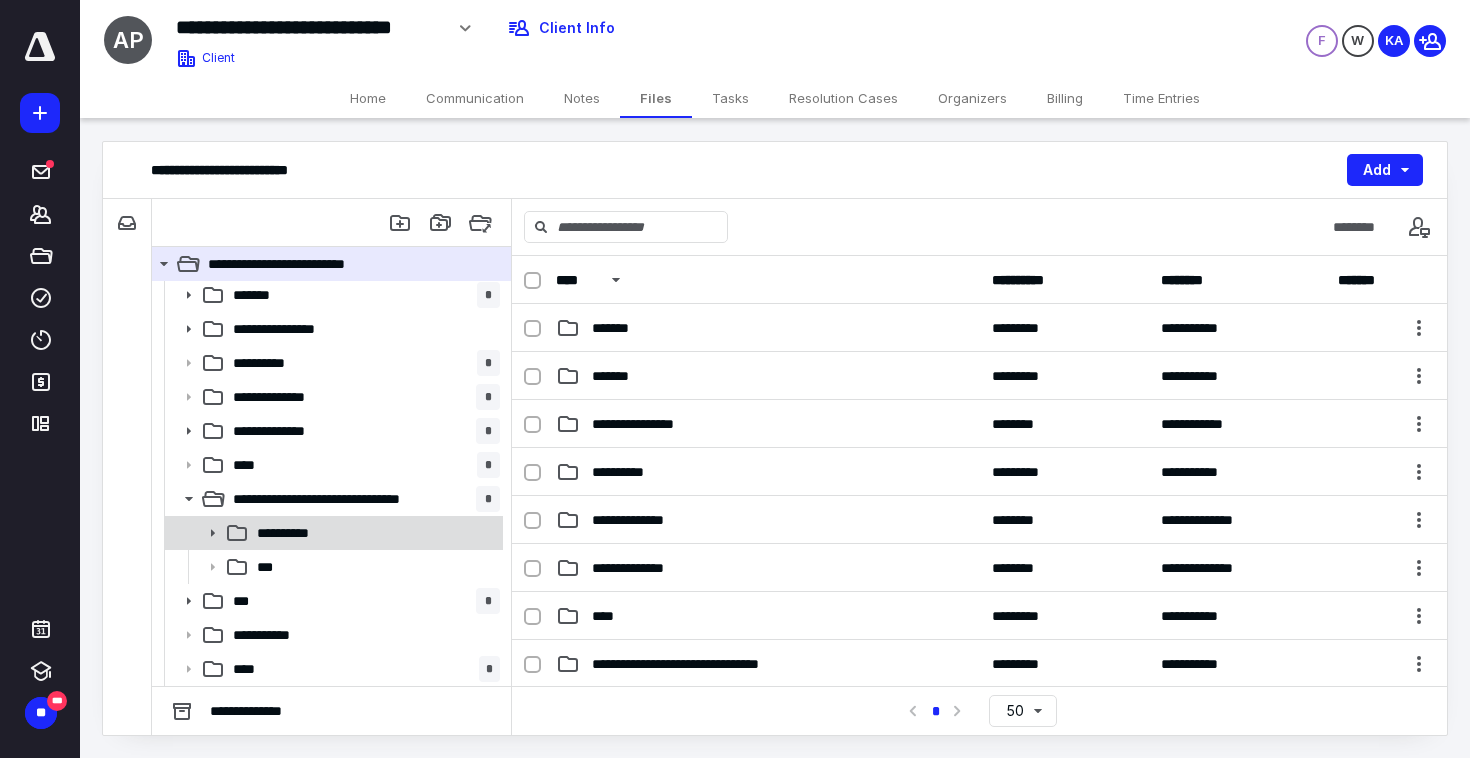 click 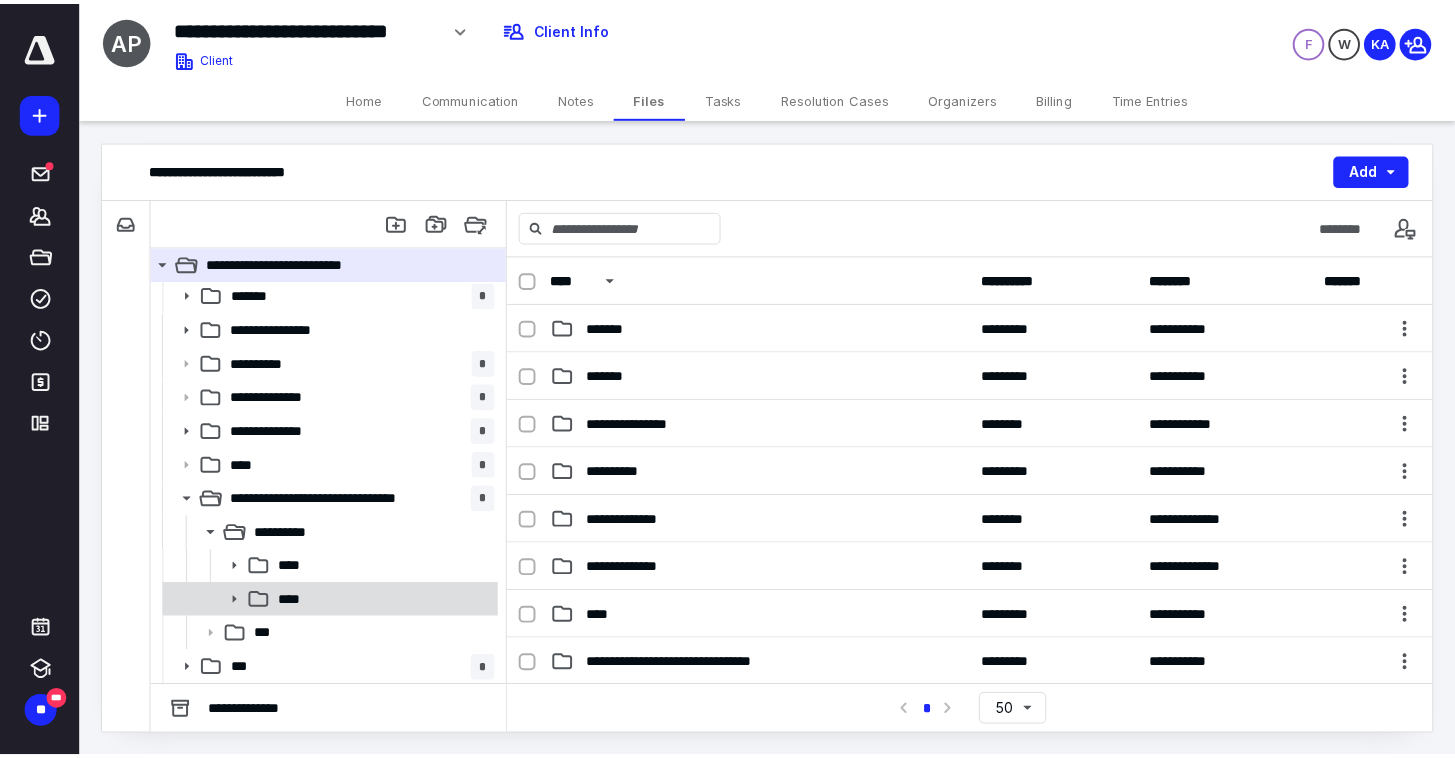 scroll, scrollTop: 105, scrollLeft: 0, axis: vertical 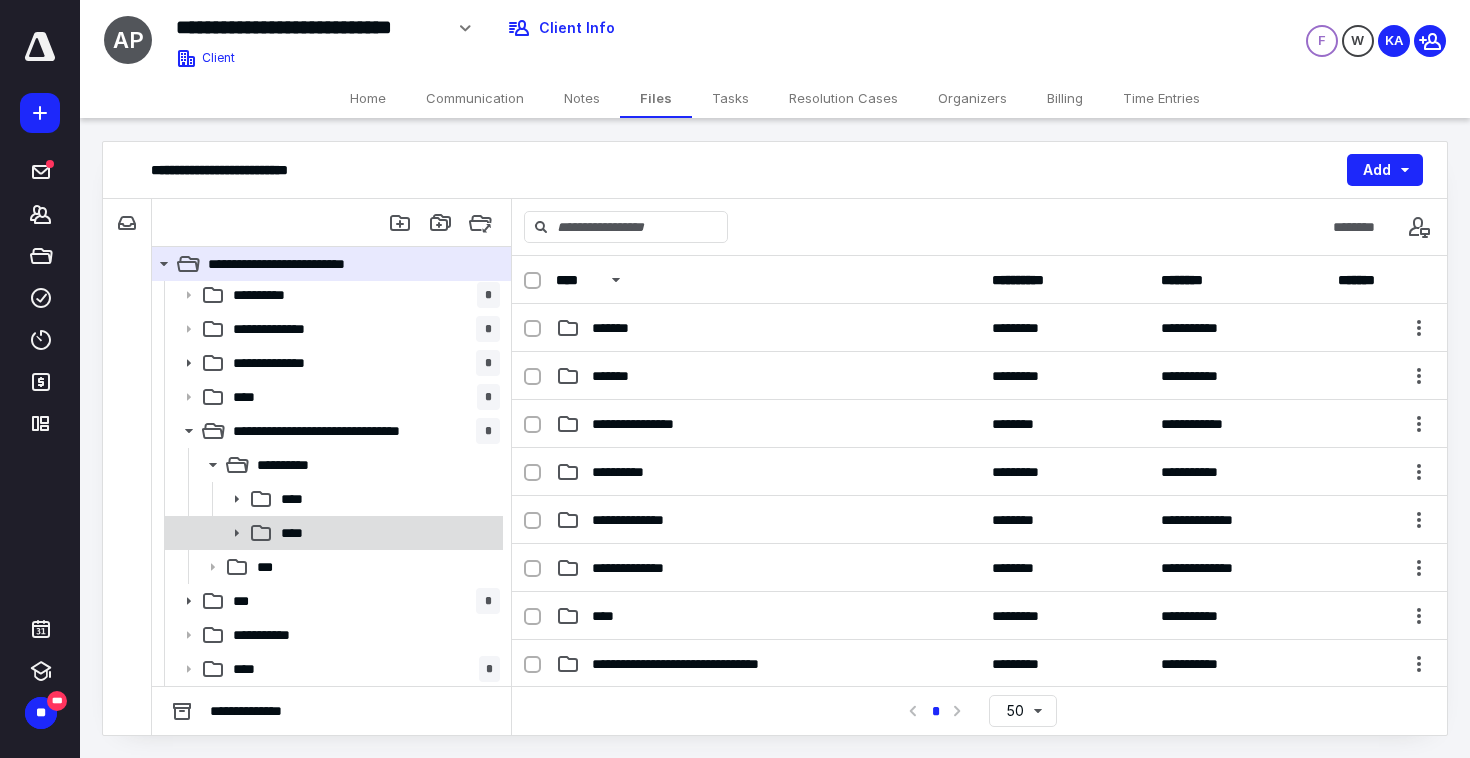 click at bounding box center [230, 533] 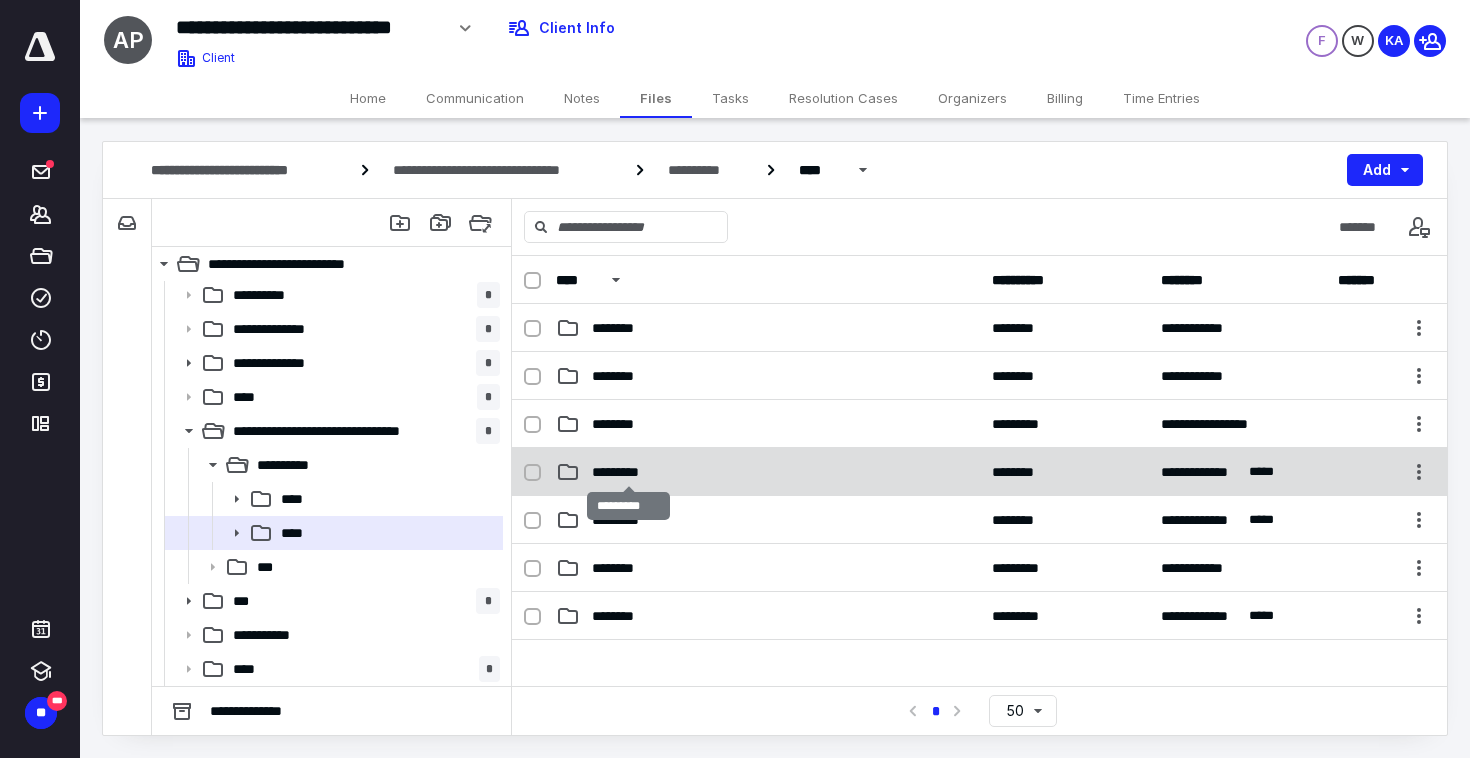 click on "*********" at bounding box center [629, 472] 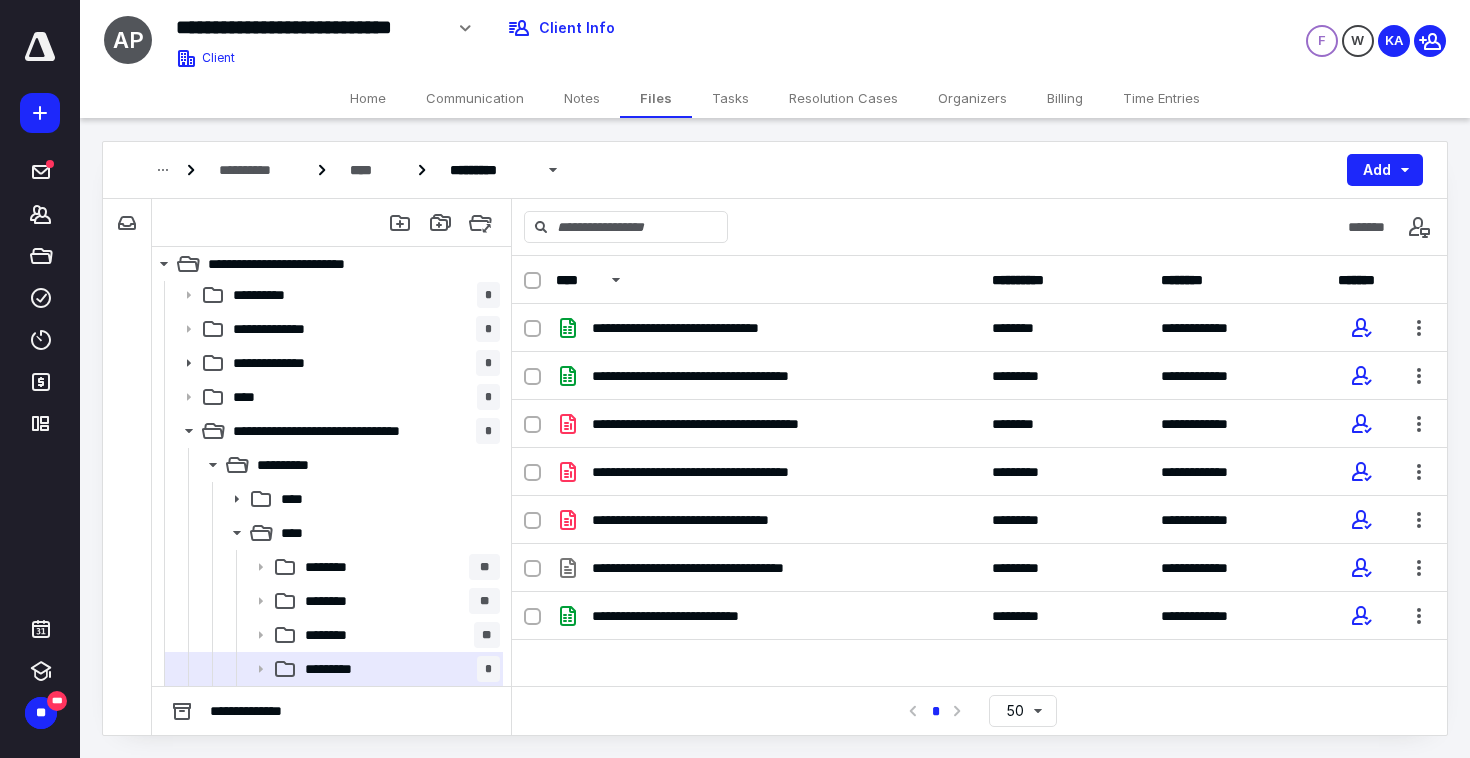 click on "*******" at bounding box center (979, 227) 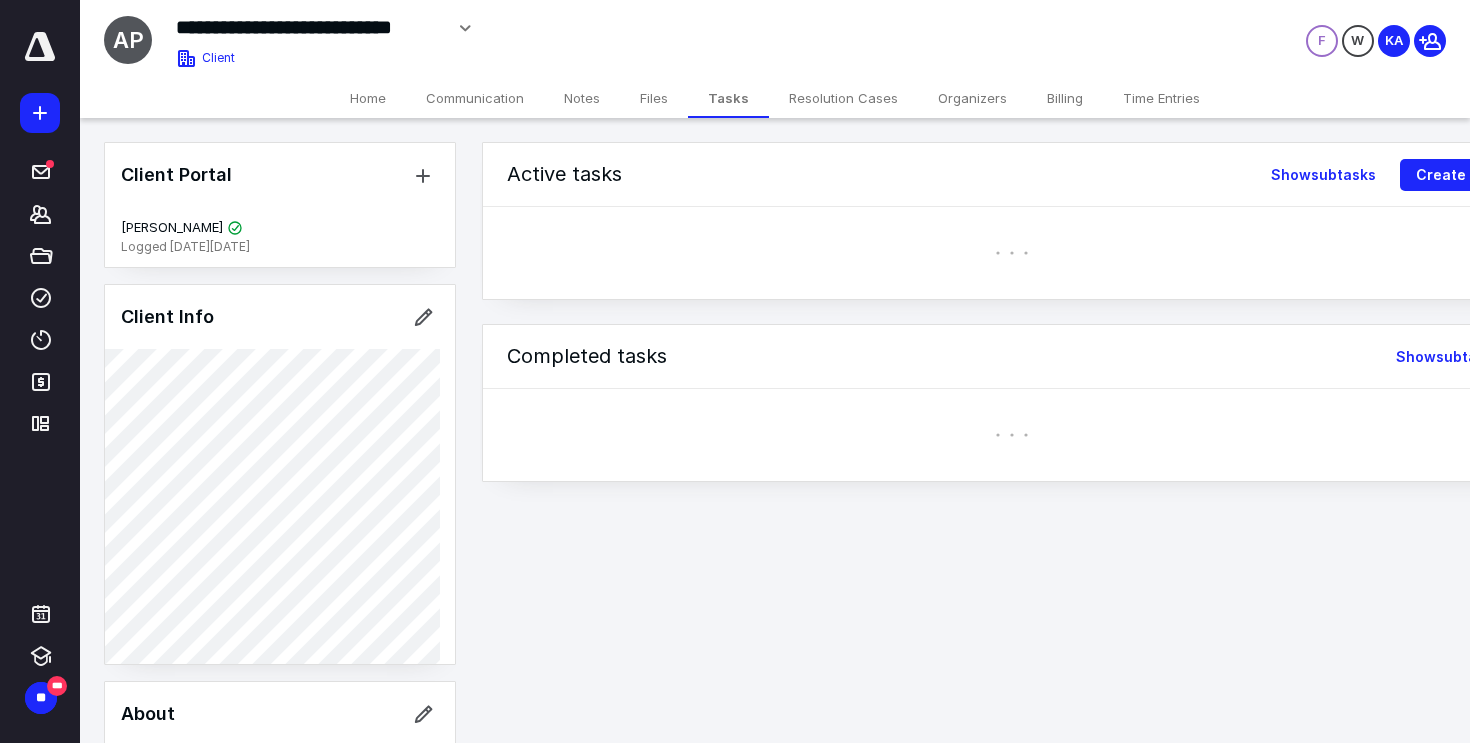 click on "Notes" at bounding box center [582, 98] 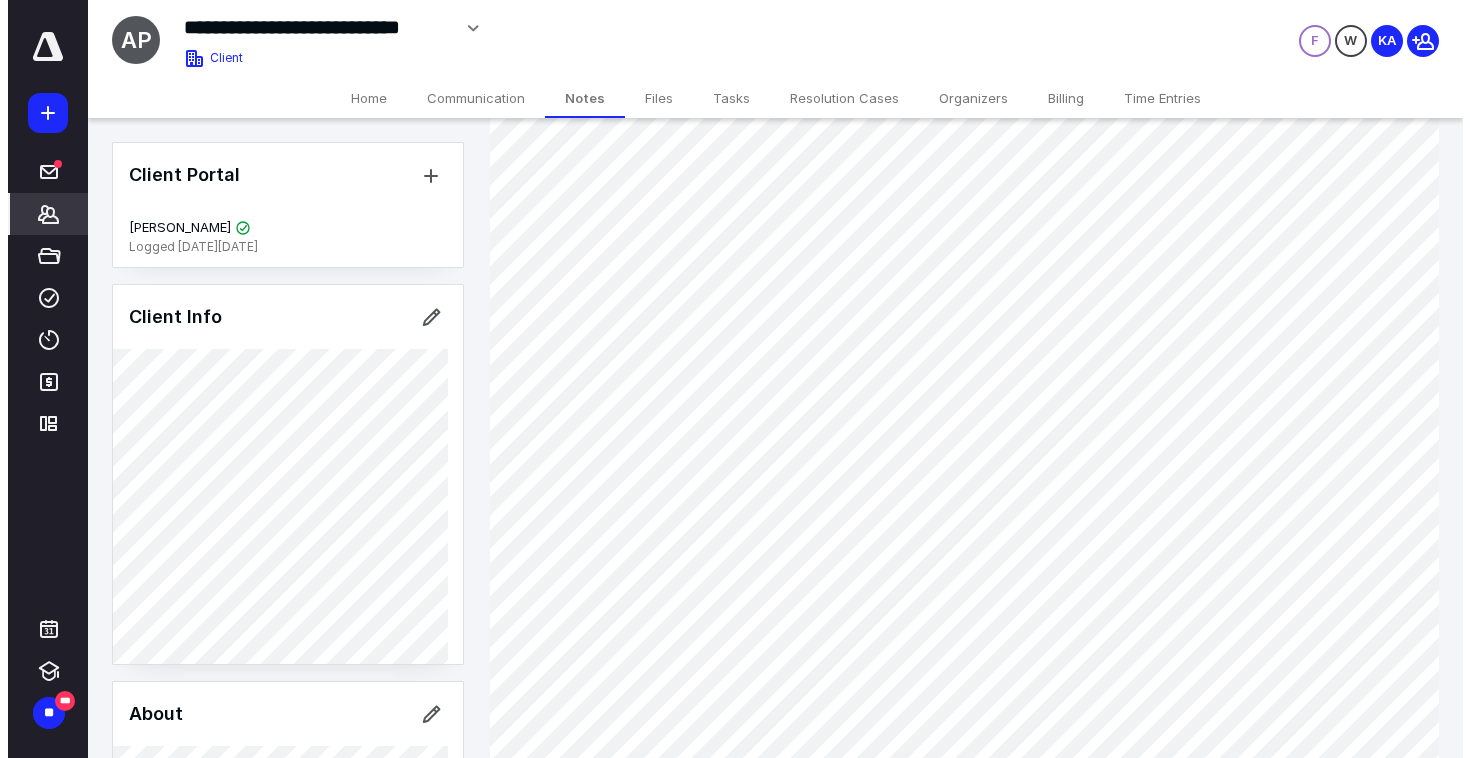 scroll, scrollTop: 619, scrollLeft: 0, axis: vertical 